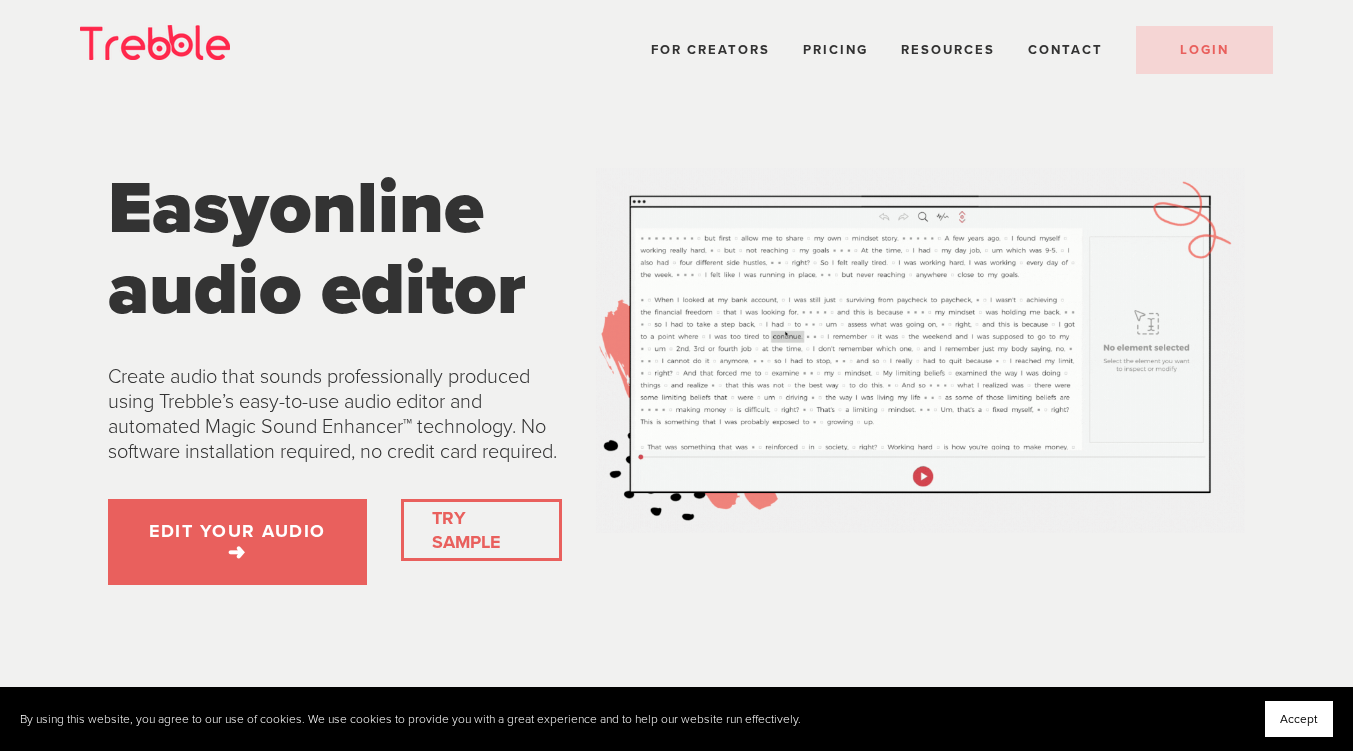 scroll, scrollTop: 0, scrollLeft: 0, axis: both 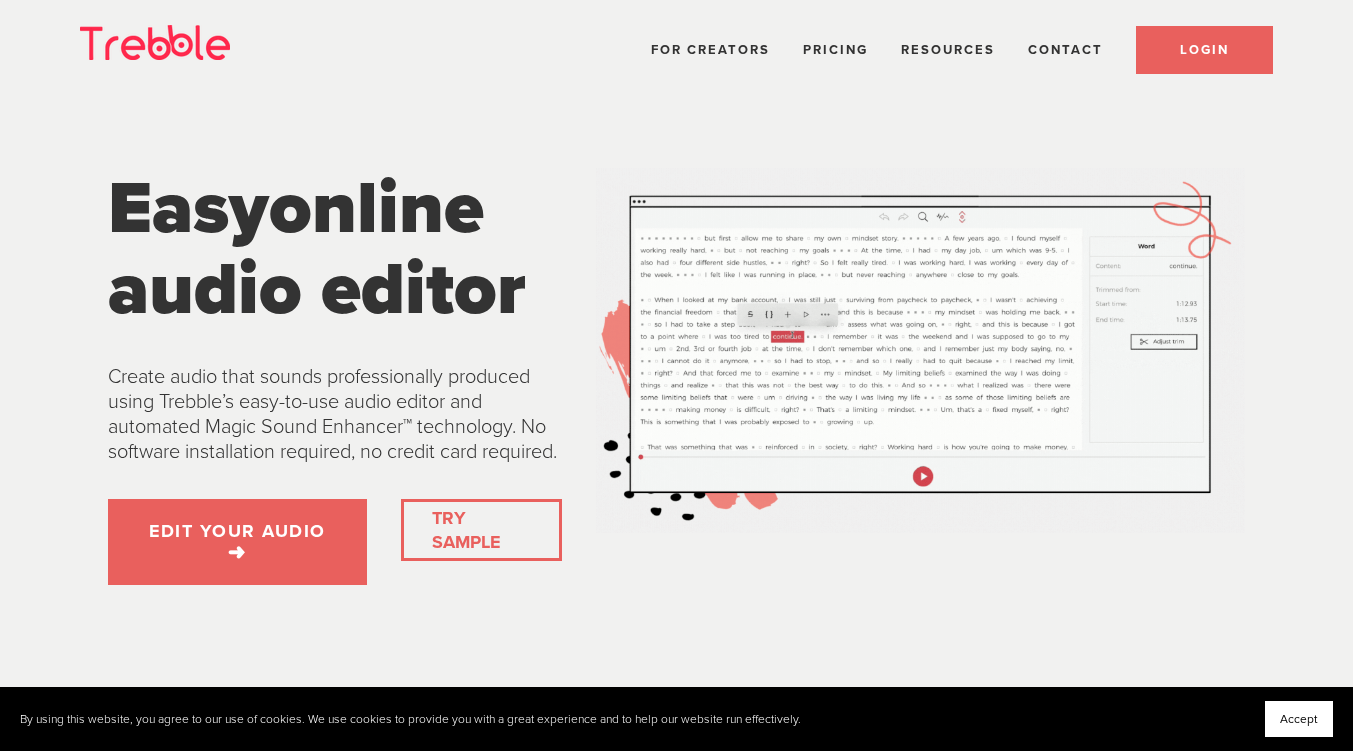 click on "LOGIN" at bounding box center [1204, 50] 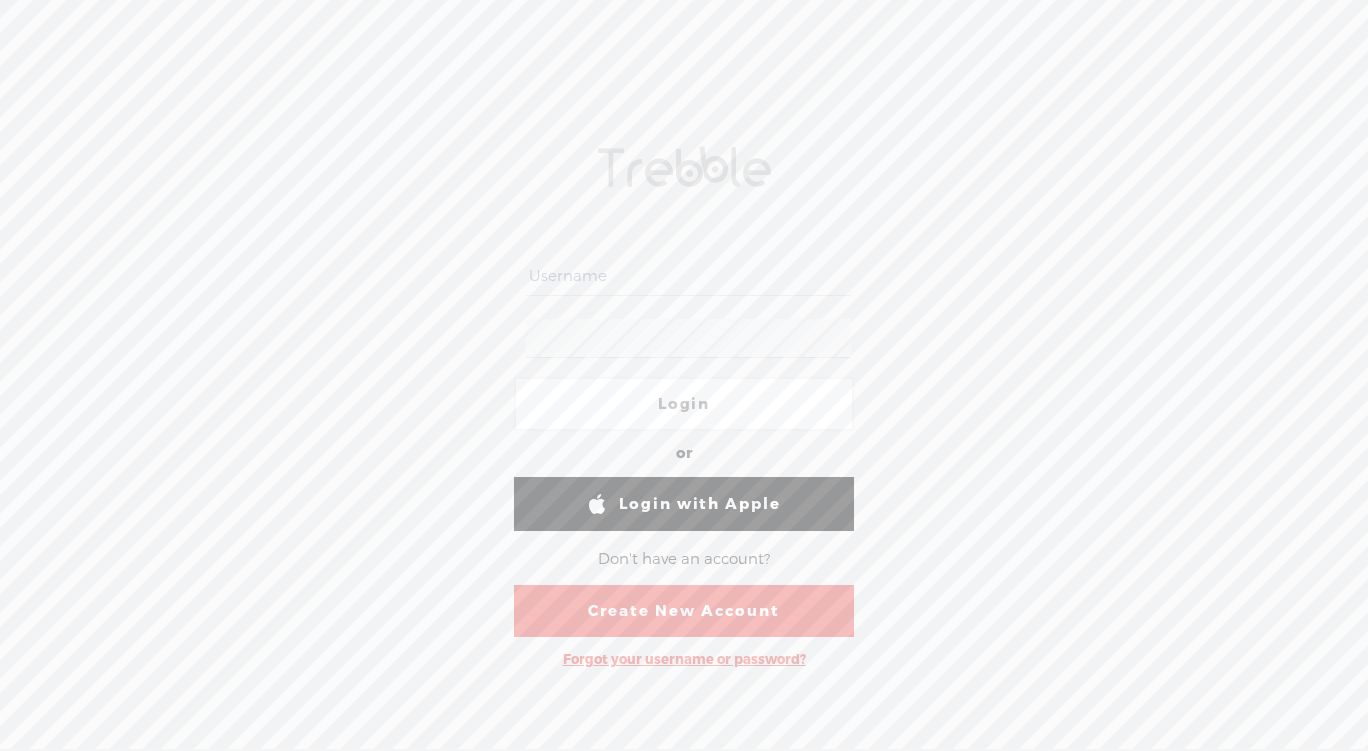 scroll, scrollTop: 0, scrollLeft: 0, axis: both 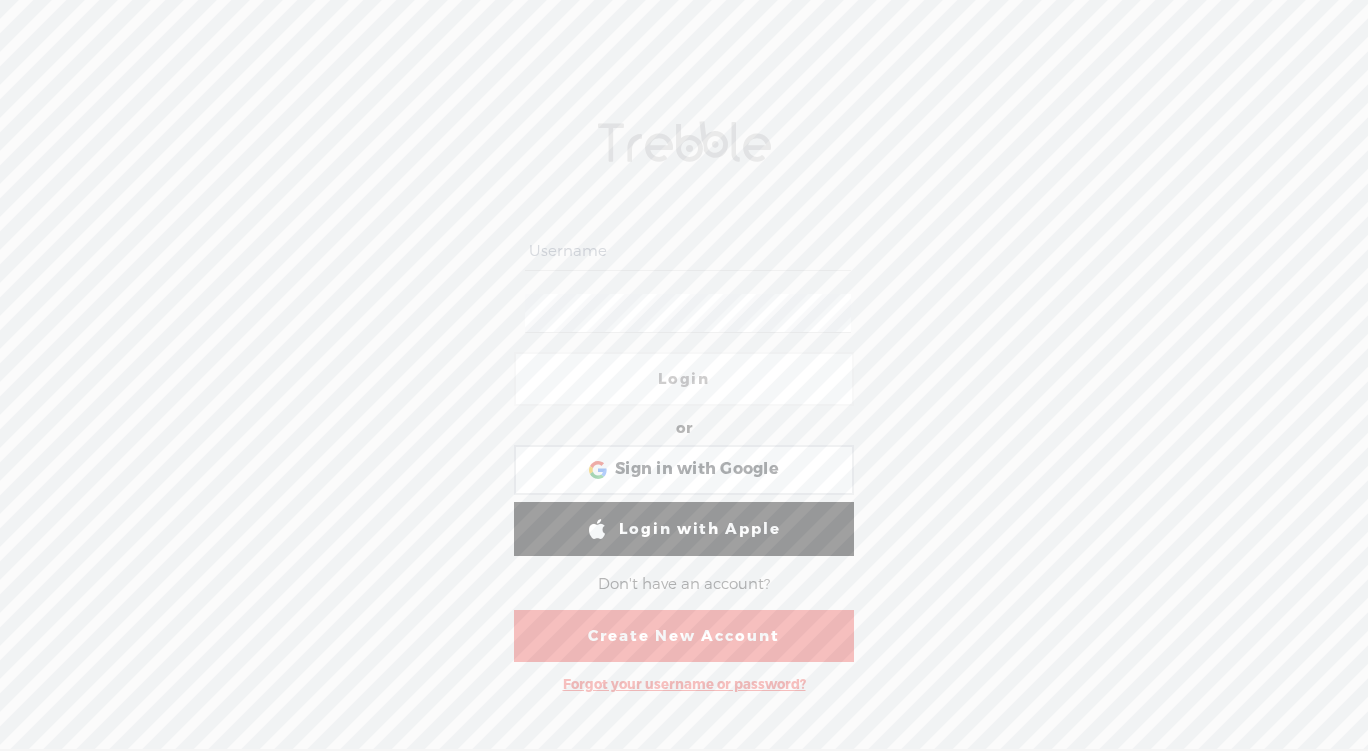 click at bounding box center [687, 251] 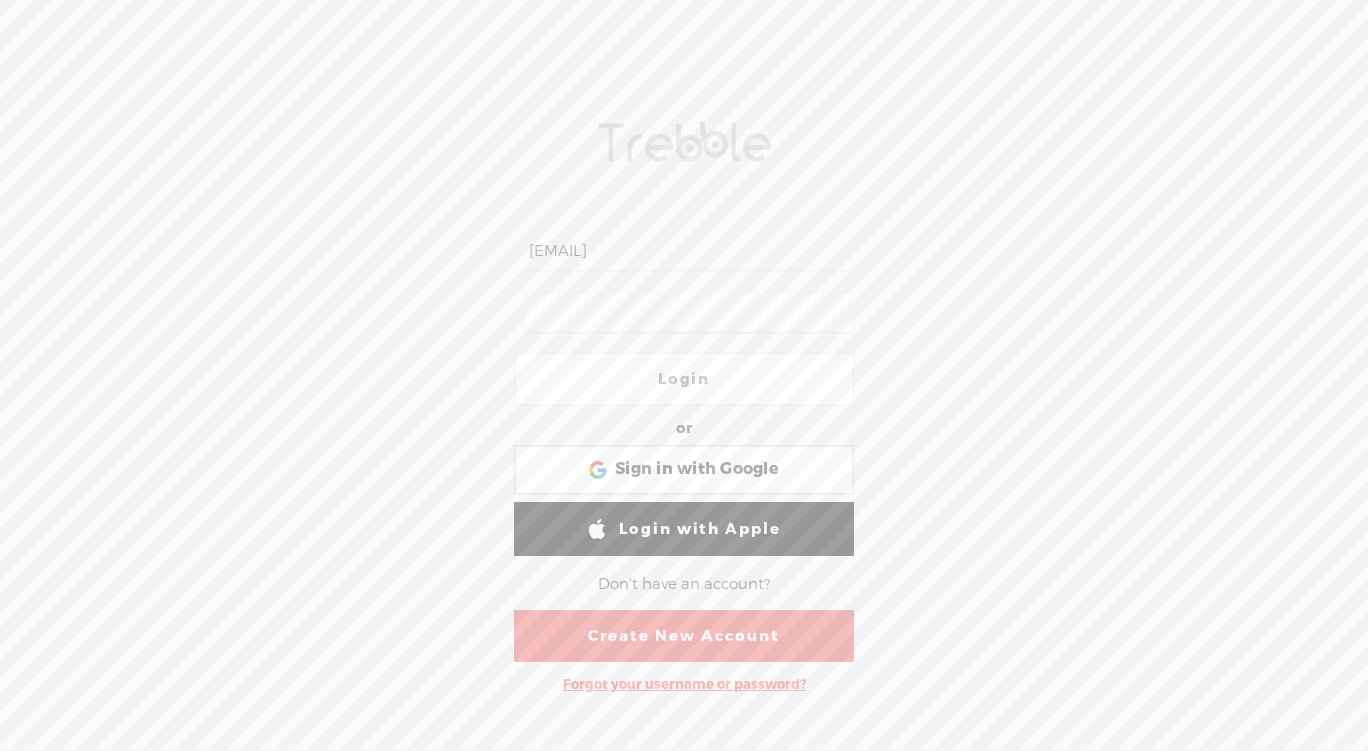 scroll, scrollTop: 0, scrollLeft: 14, axis: horizontal 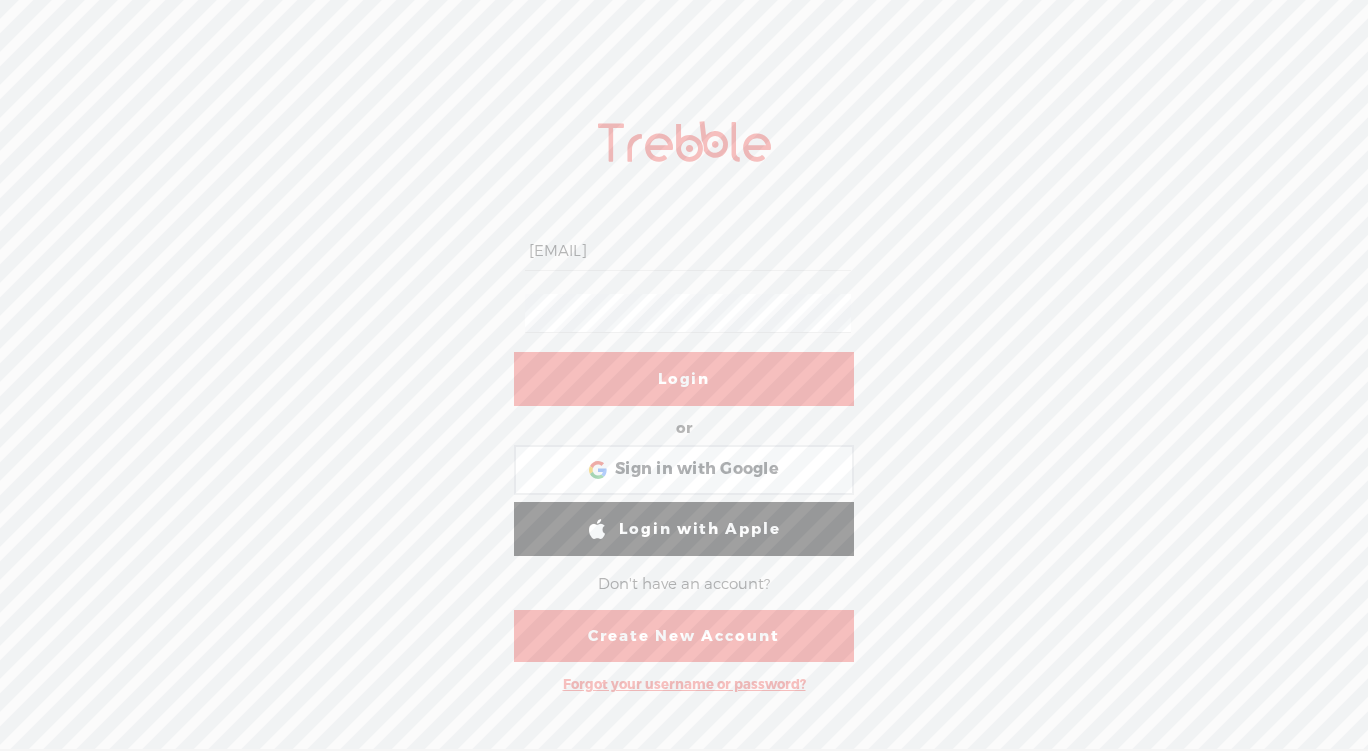 click on "Login" at bounding box center (684, 379) 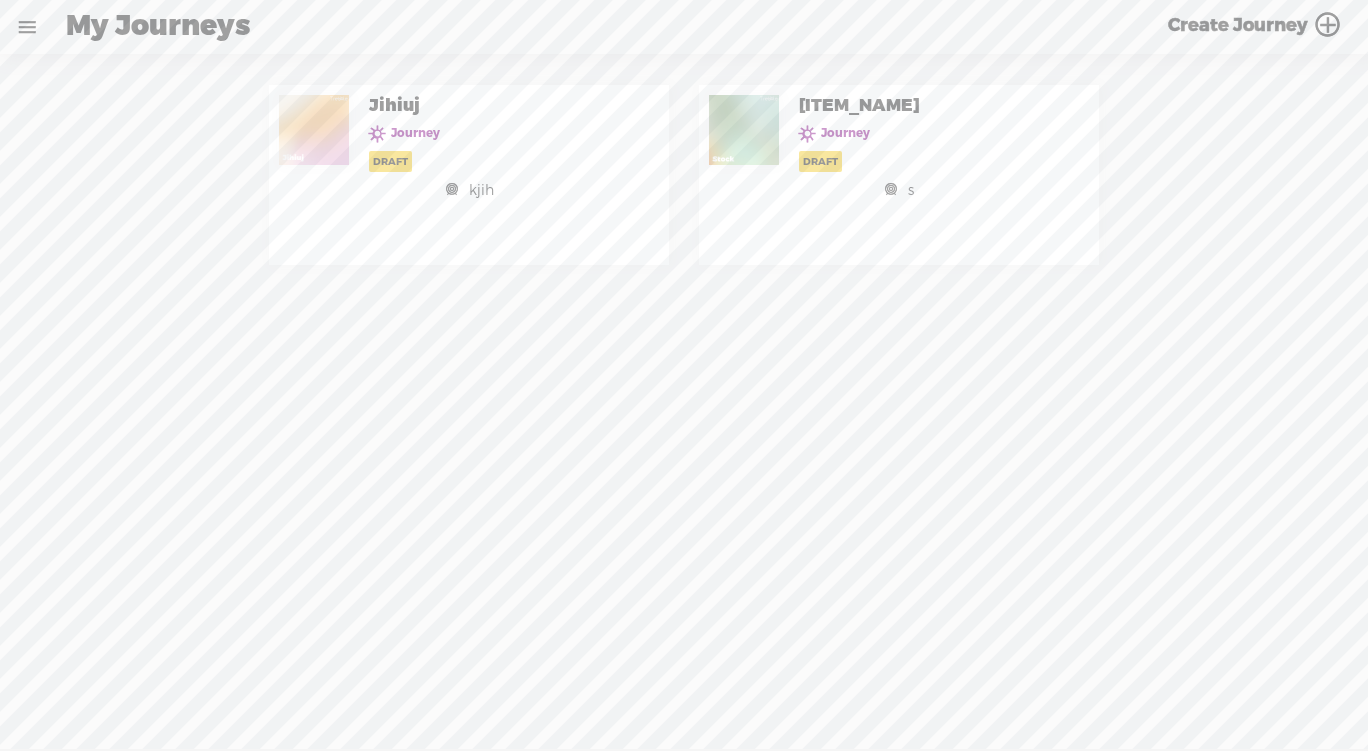 click on "[CATEGORY]" at bounding box center [899, 175] 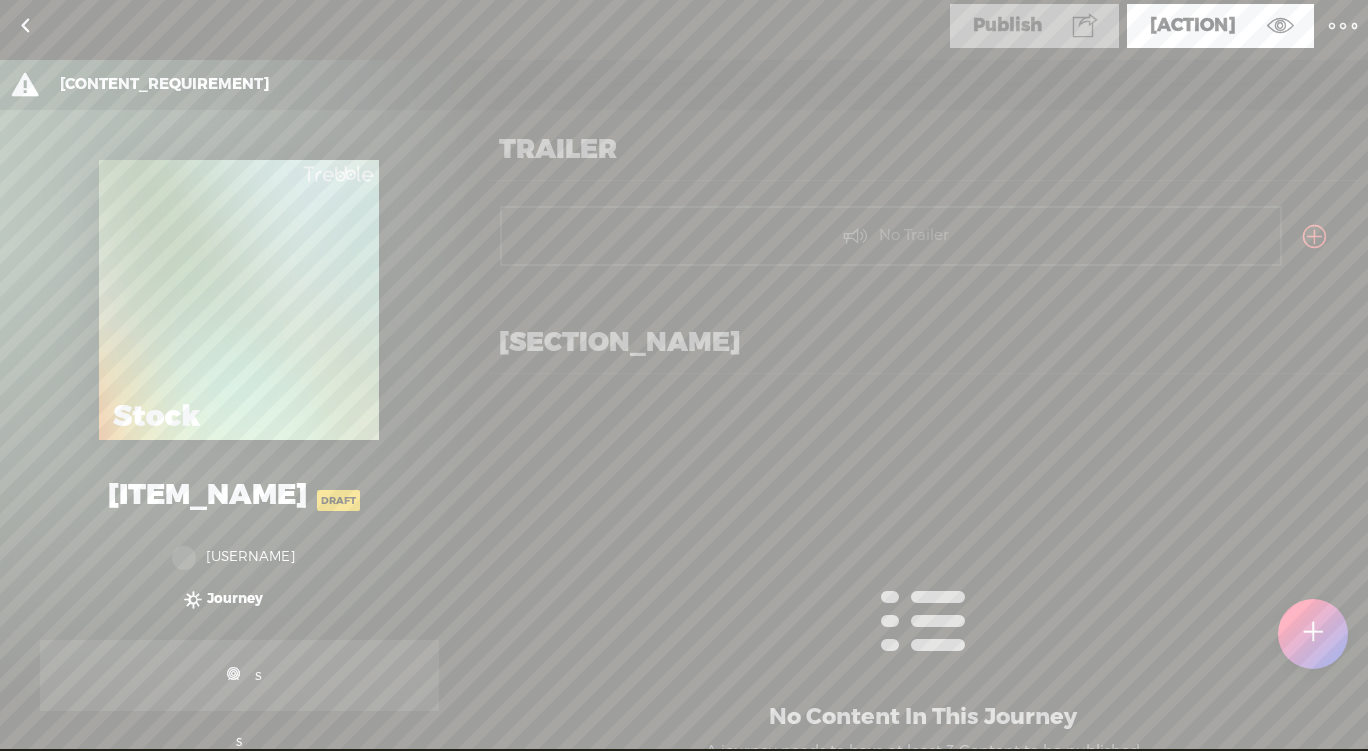 click on "[CONTENT_REQUIREMENT]" at bounding box center [709, 85] 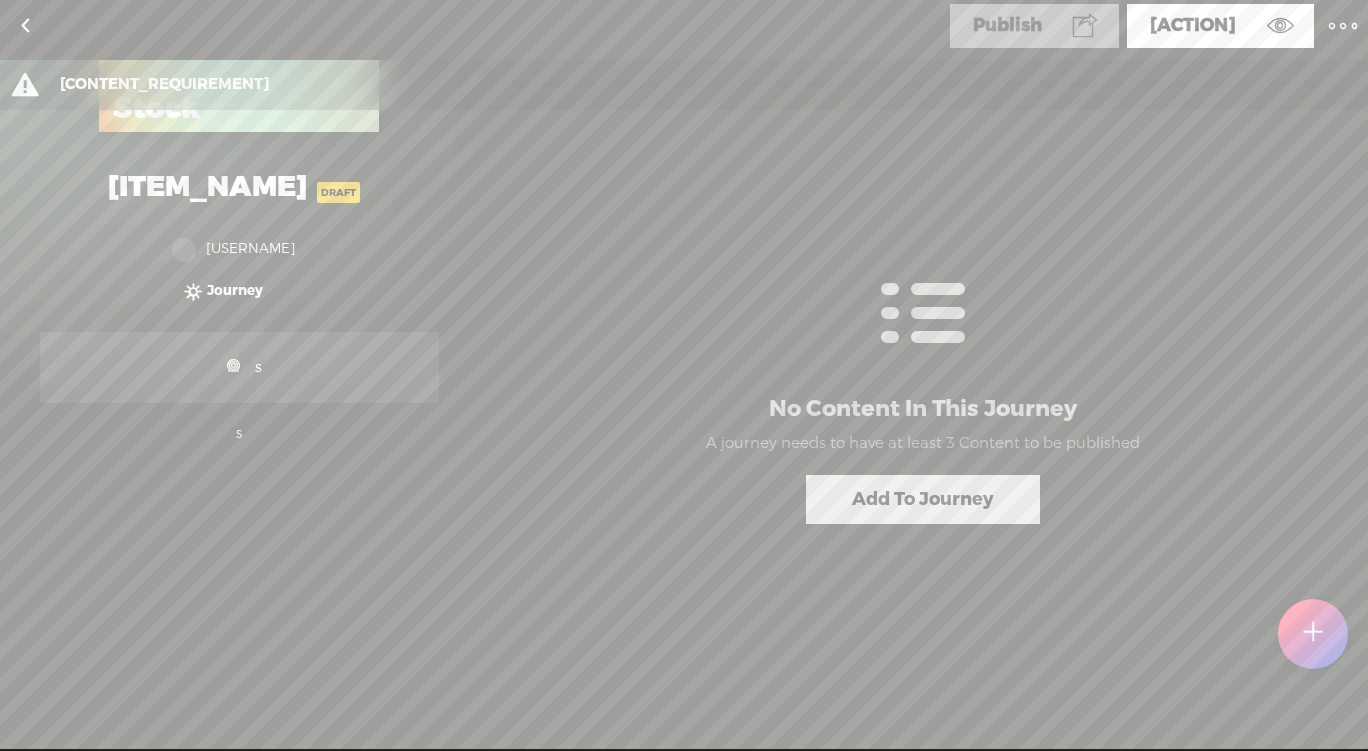 scroll, scrollTop: 309, scrollLeft: 0, axis: vertical 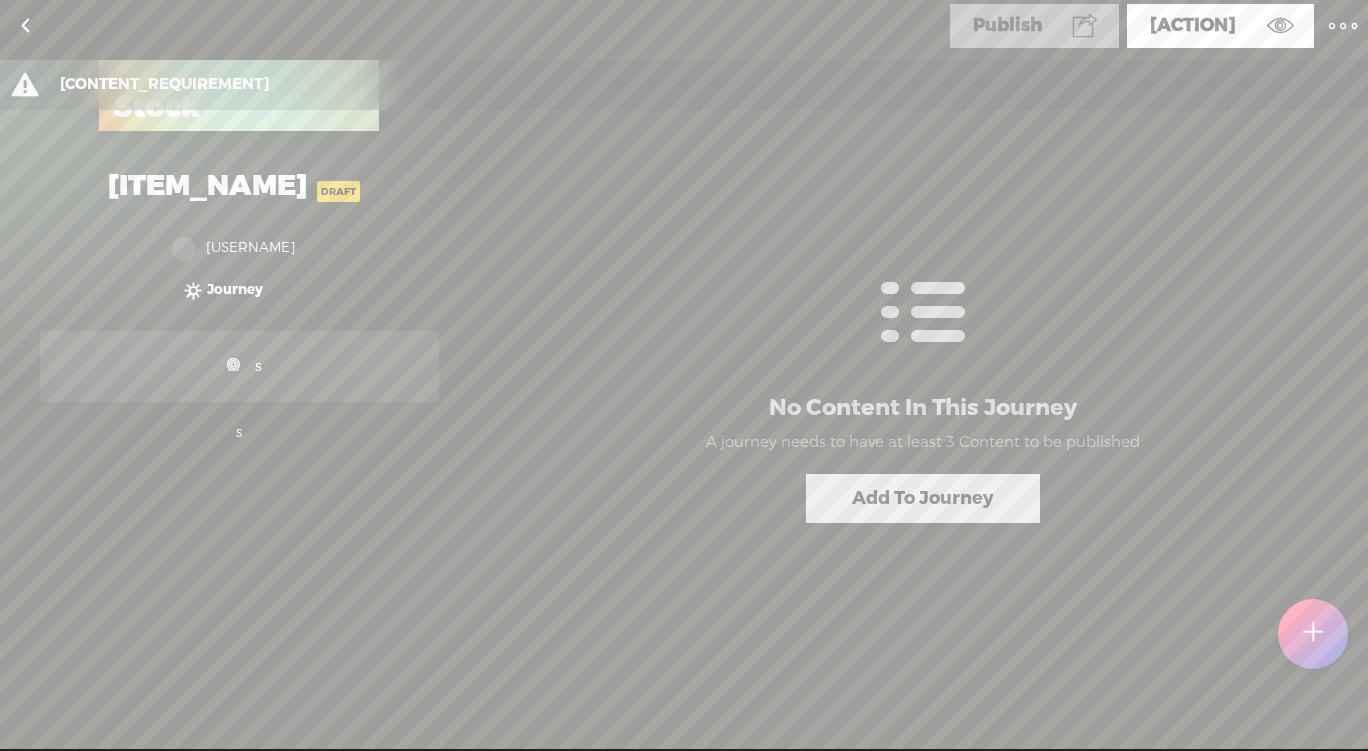 click at bounding box center (1313, 623) 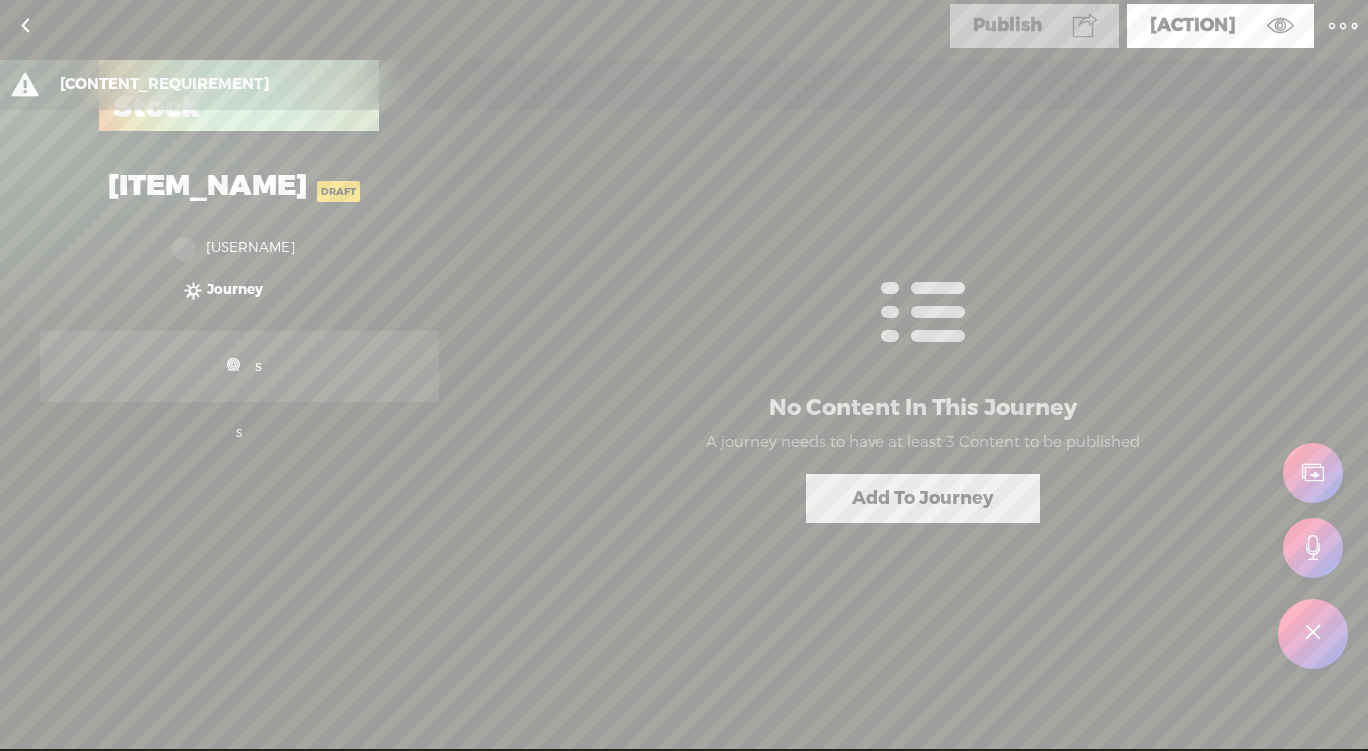 click at bounding box center [1313, 634] 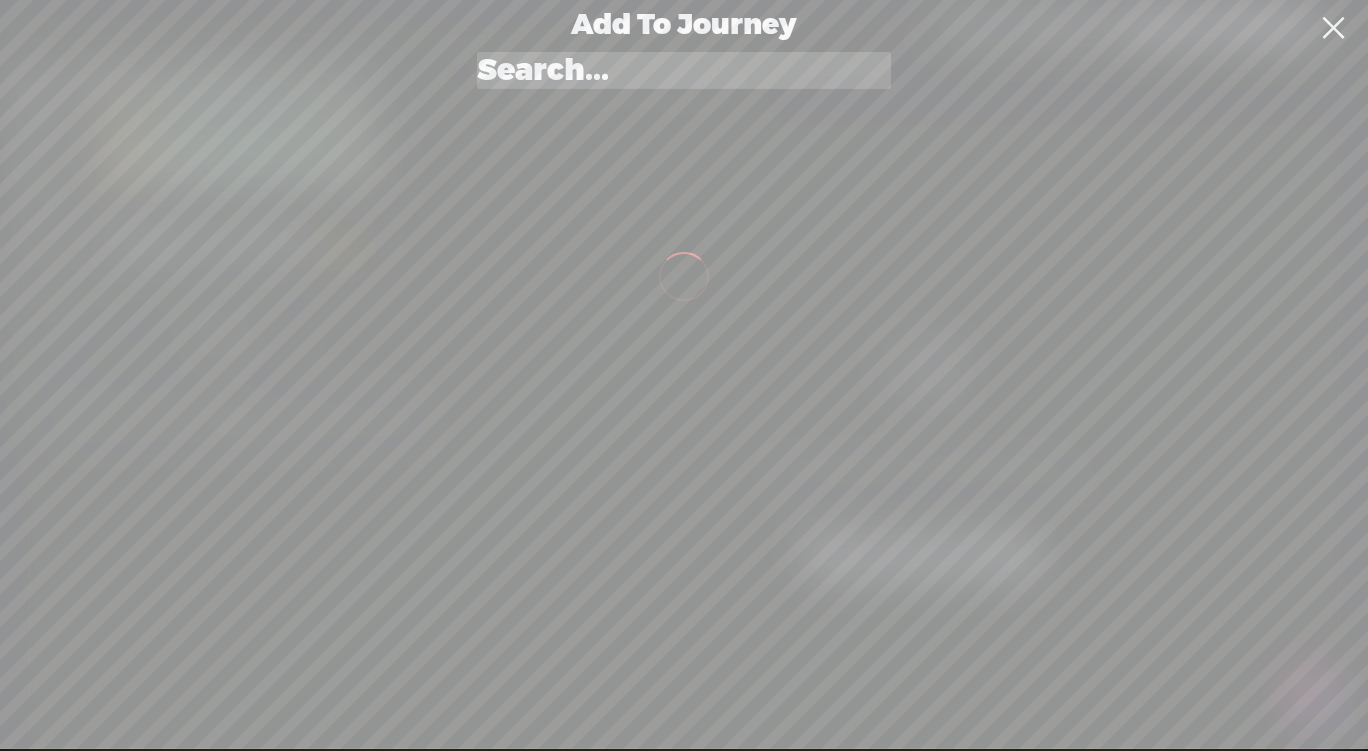 scroll, scrollTop: 250, scrollLeft: 0, axis: vertical 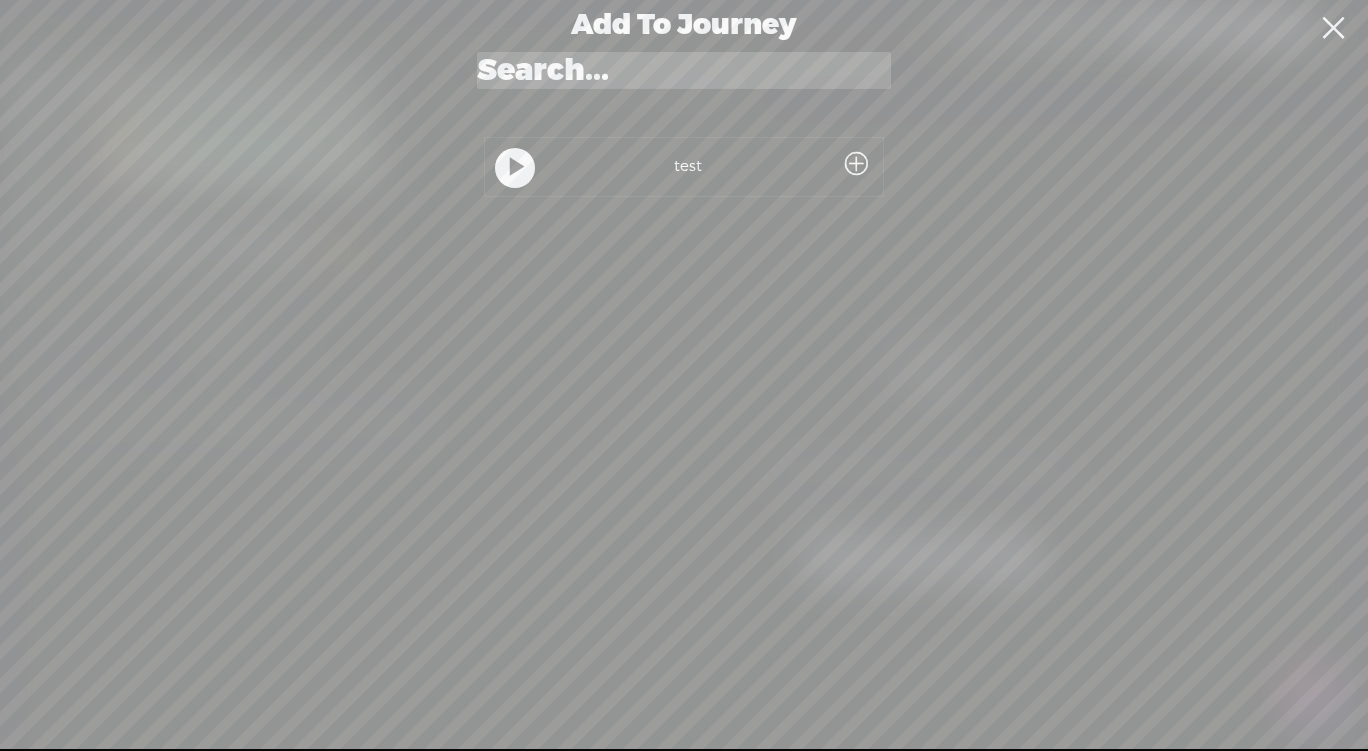 click at bounding box center [856, 165] 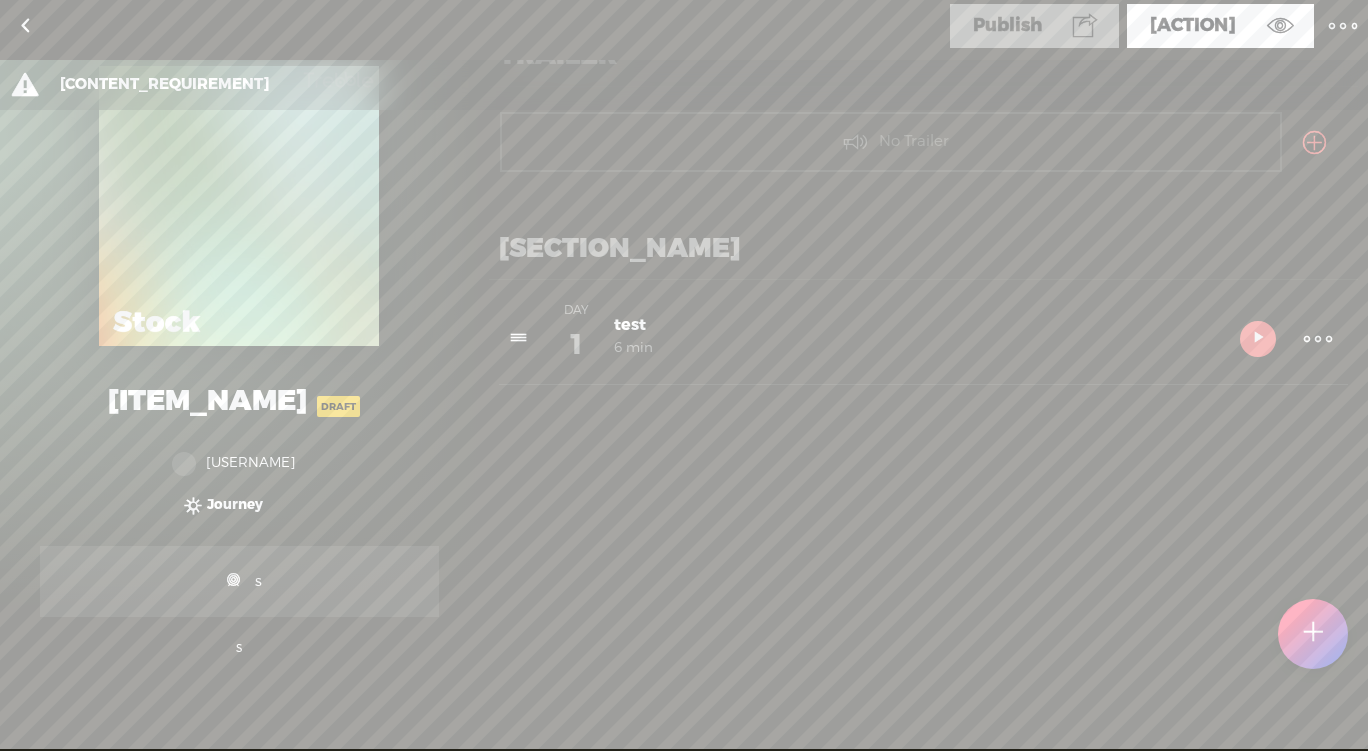 scroll, scrollTop: 93, scrollLeft: 0, axis: vertical 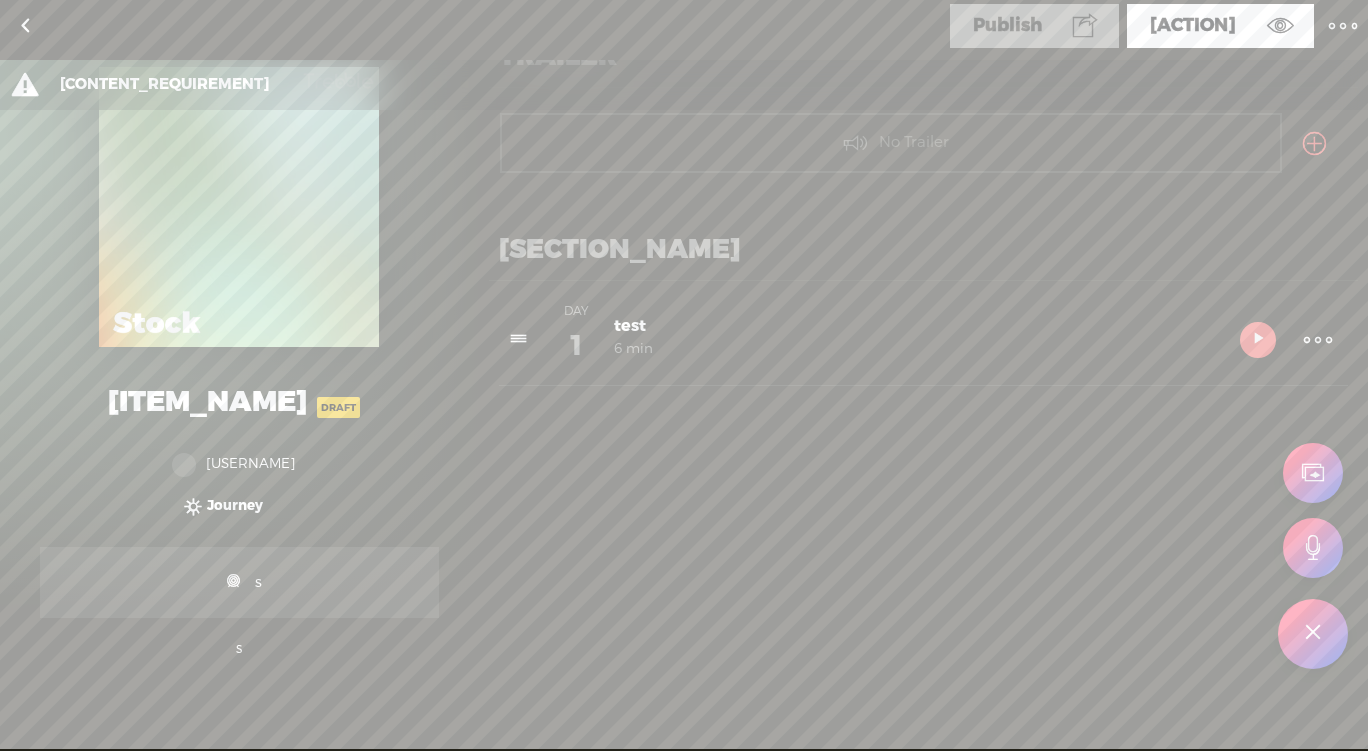 click at bounding box center [1313, 634] 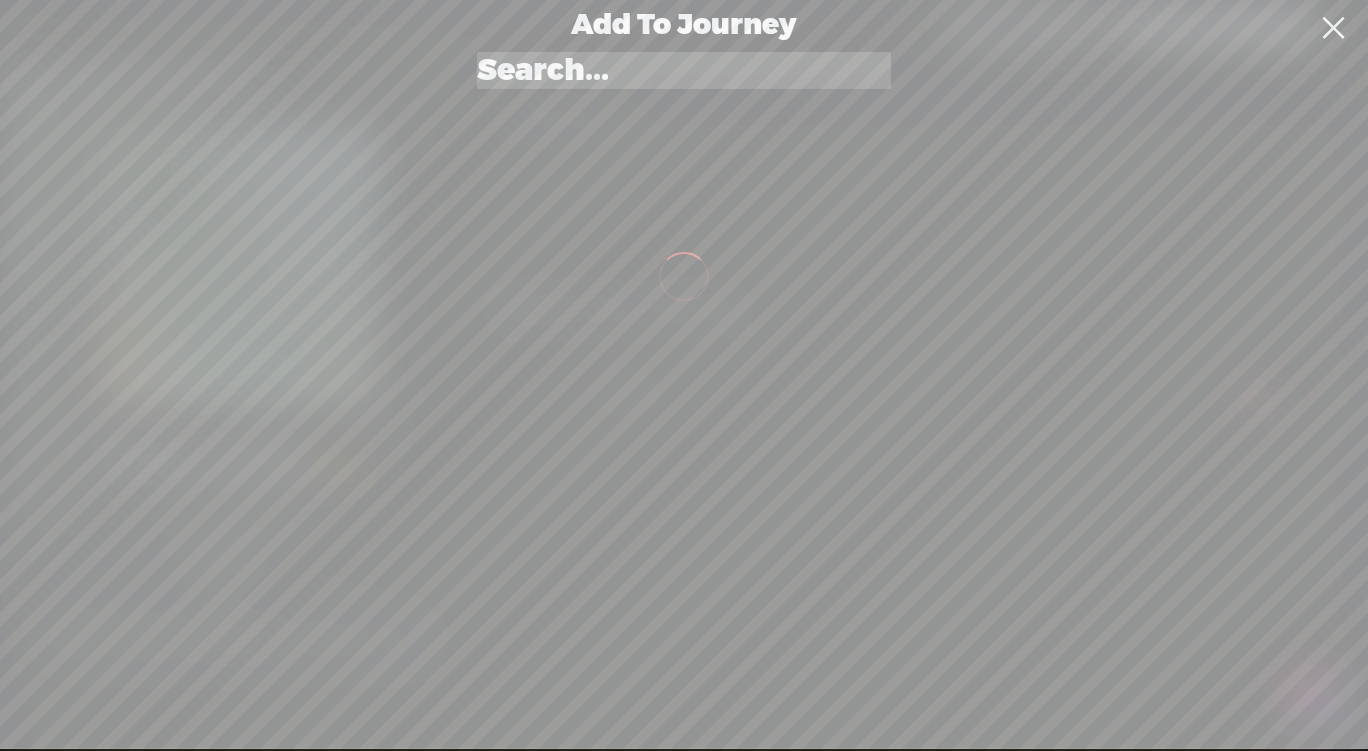 scroll, scrollTop: 32, scrollLeft: 0, axis: vertical 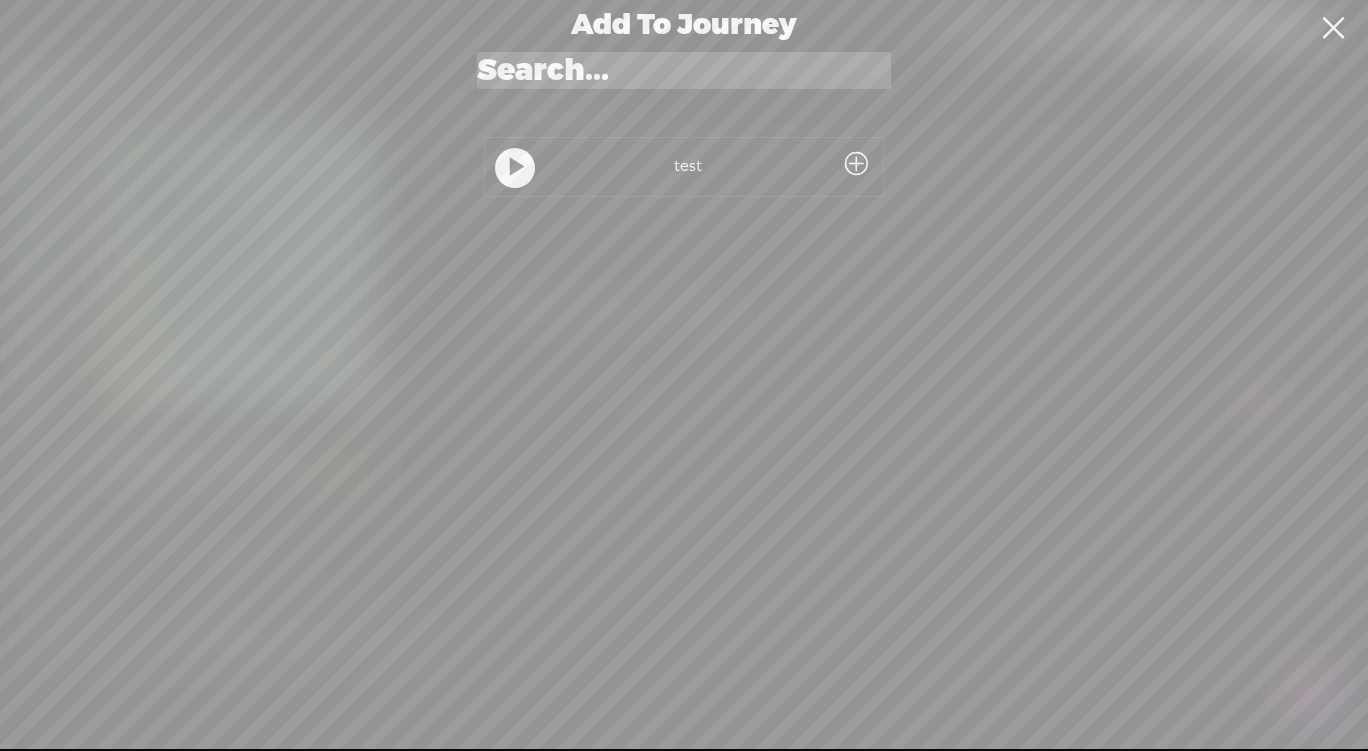 click at bounding box center (517, 168) 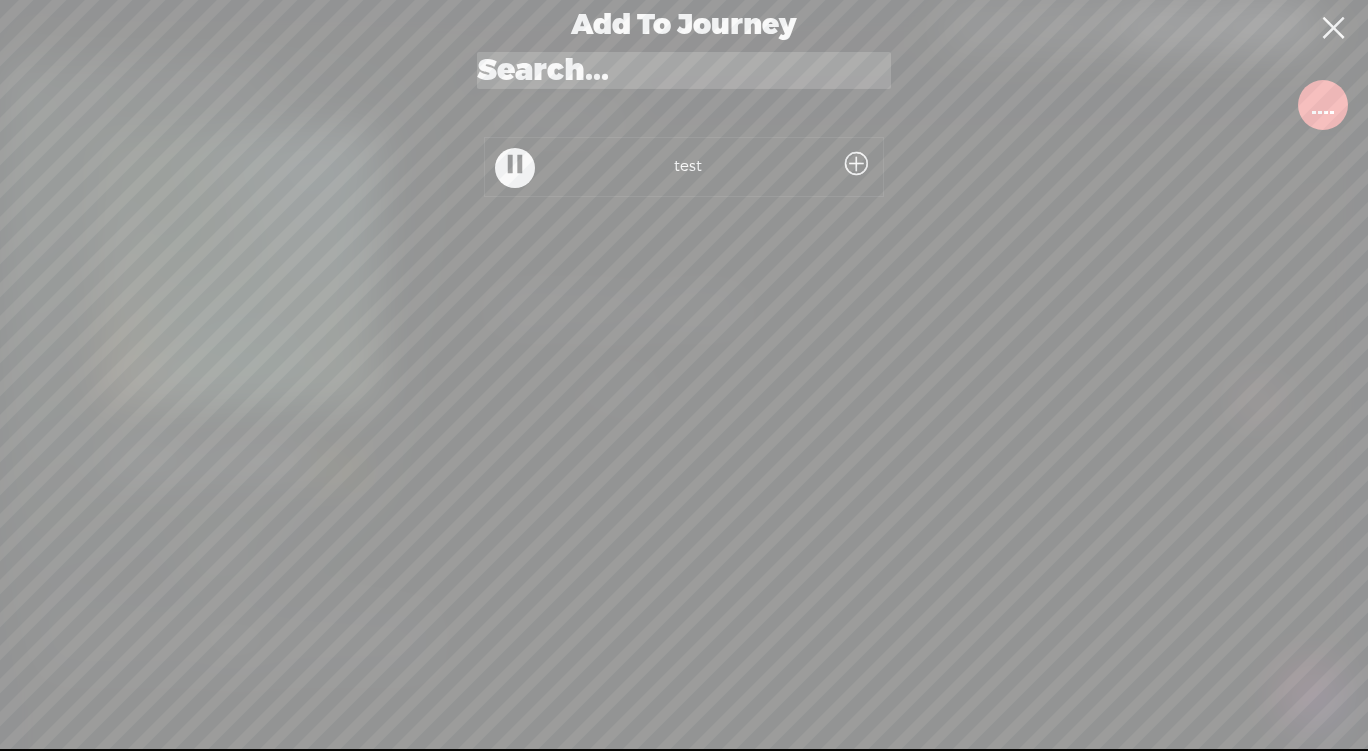 click at bounding box center (515, 166) 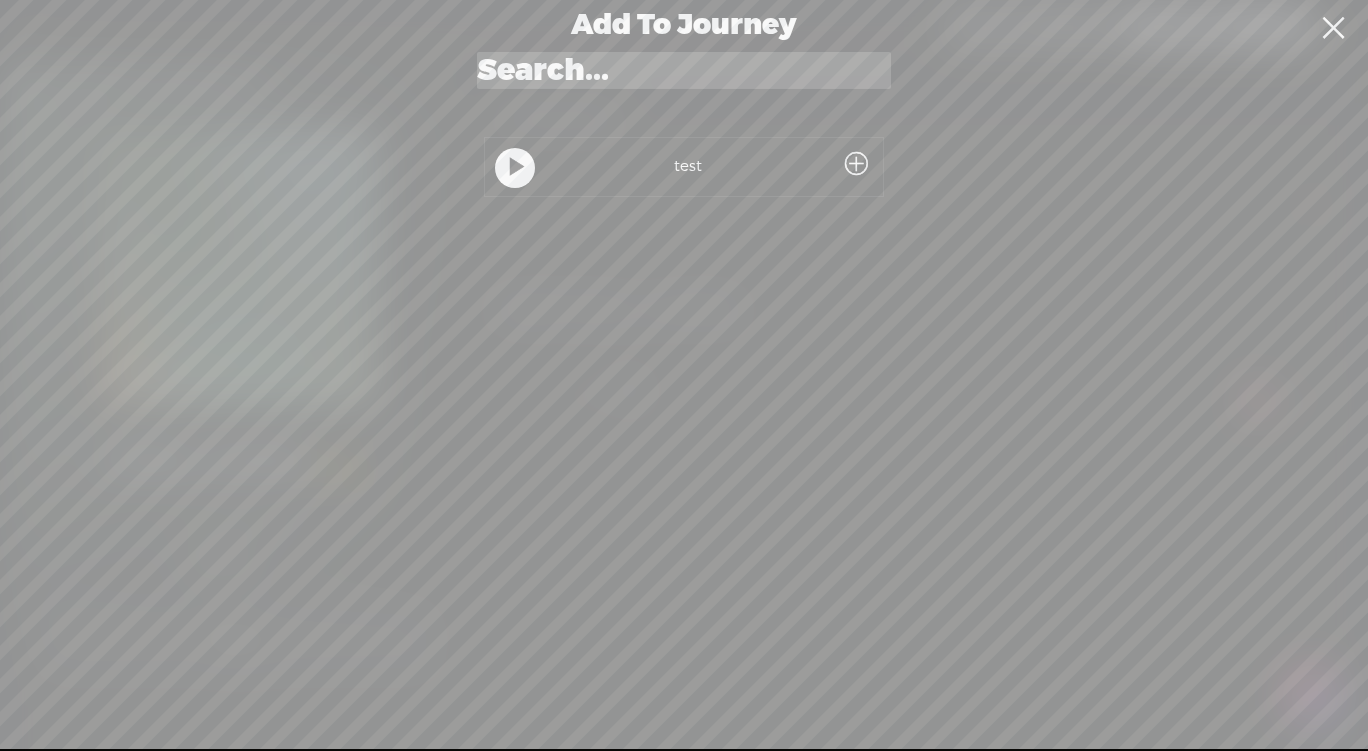 click at bounding box center (1333, 28) 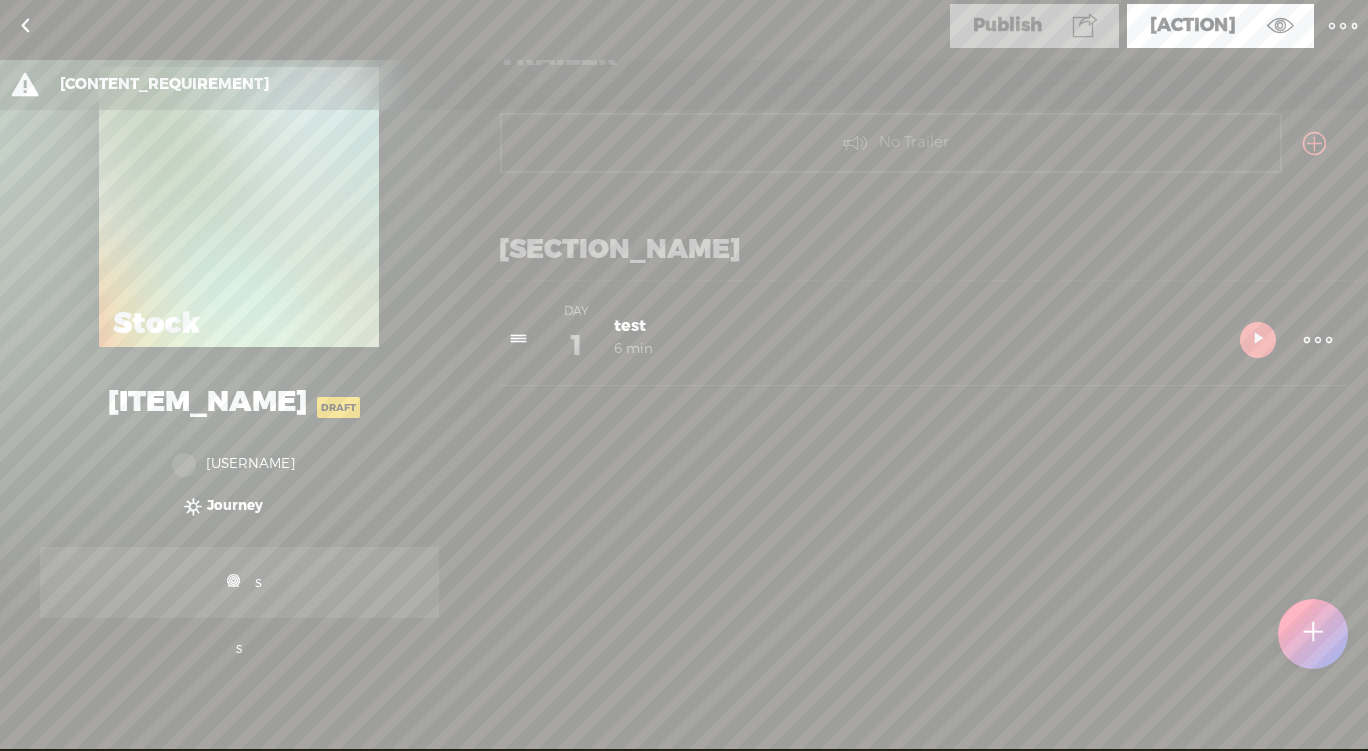 scroll, scrollTop: 0, scrollLeft: 0, axis: both 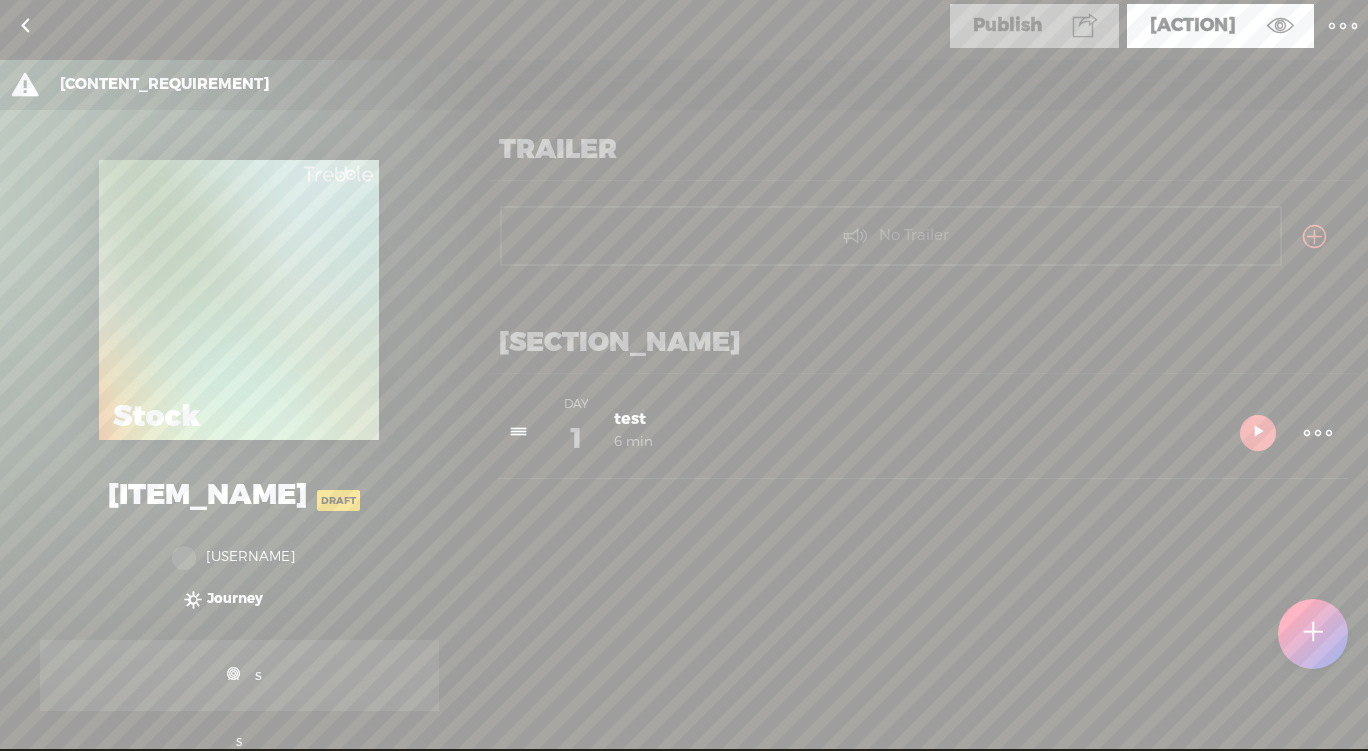 click at bounding box center [25, 26] 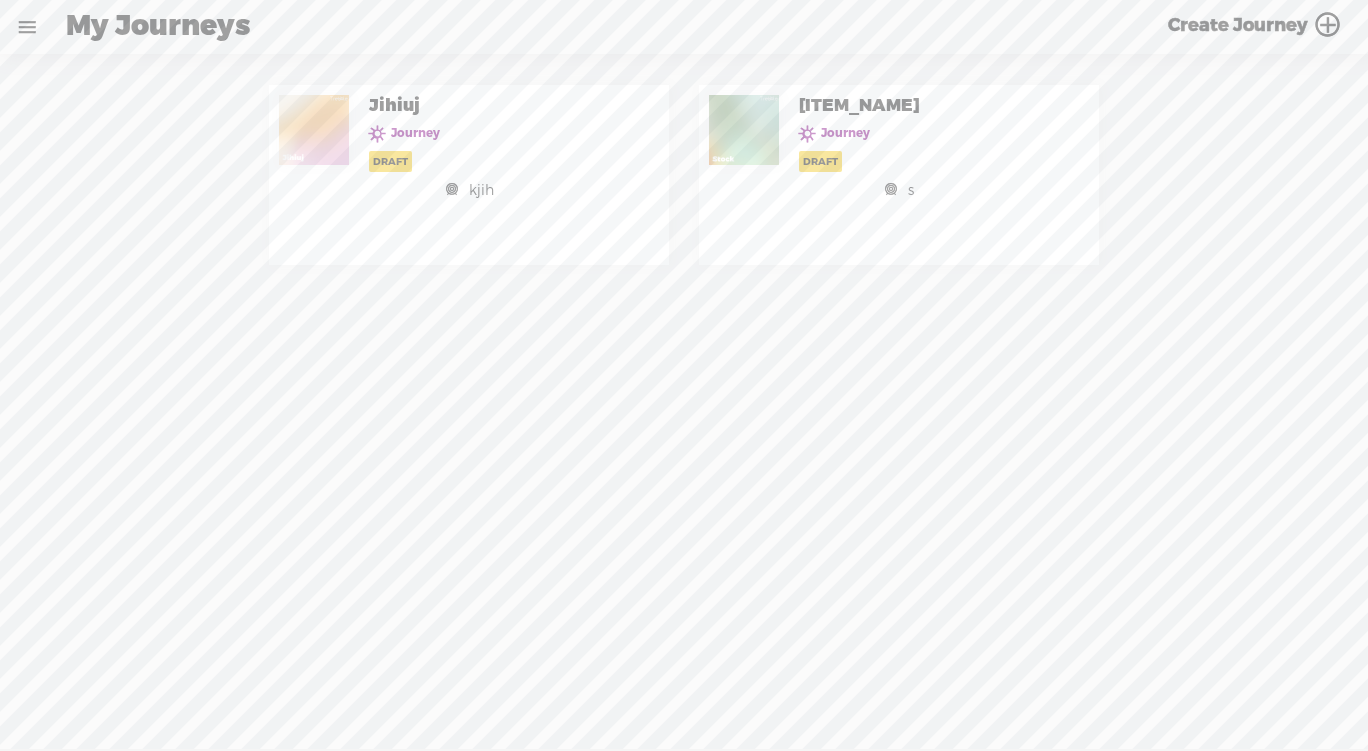 drag, startPoint x: 6, startPoint y: 42, endPoint x: 48, endPoint y: 27, distance: 44.598206 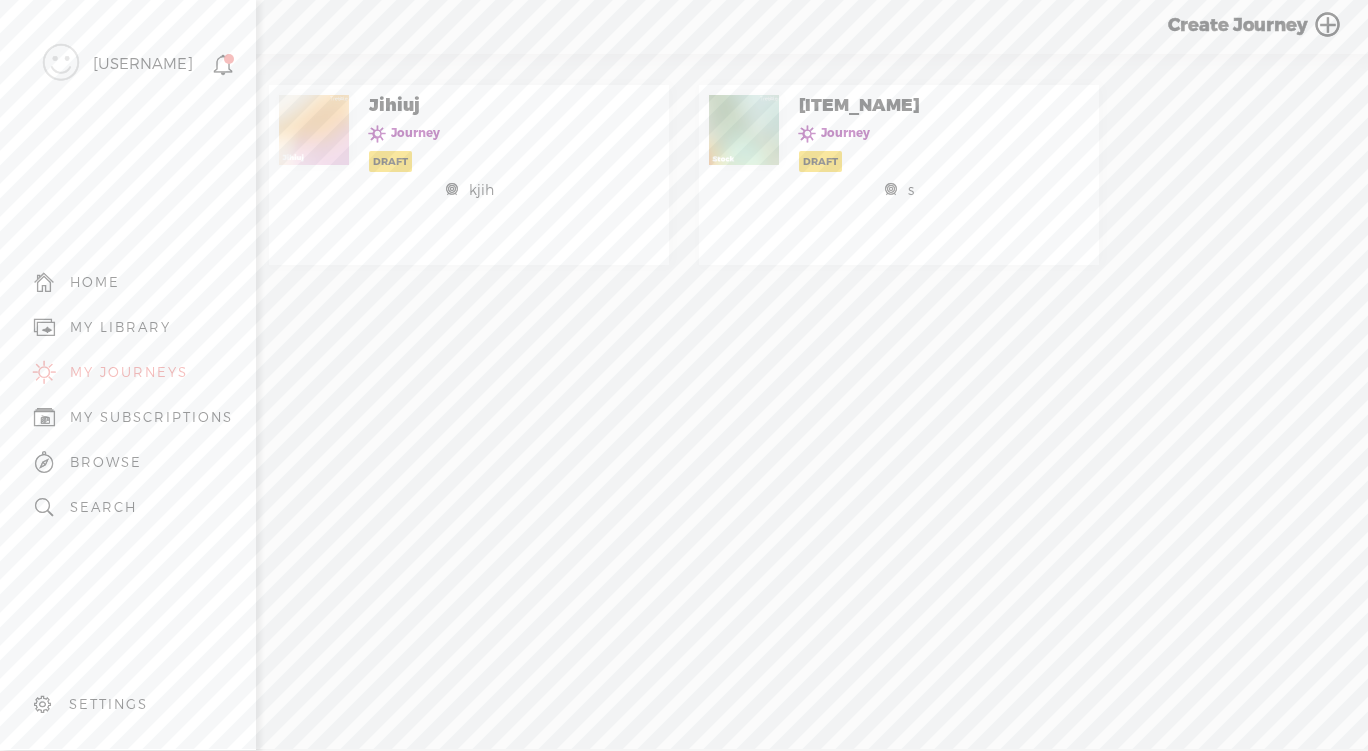 click on "MY LIBRARY" at bounding box center [120, 327] 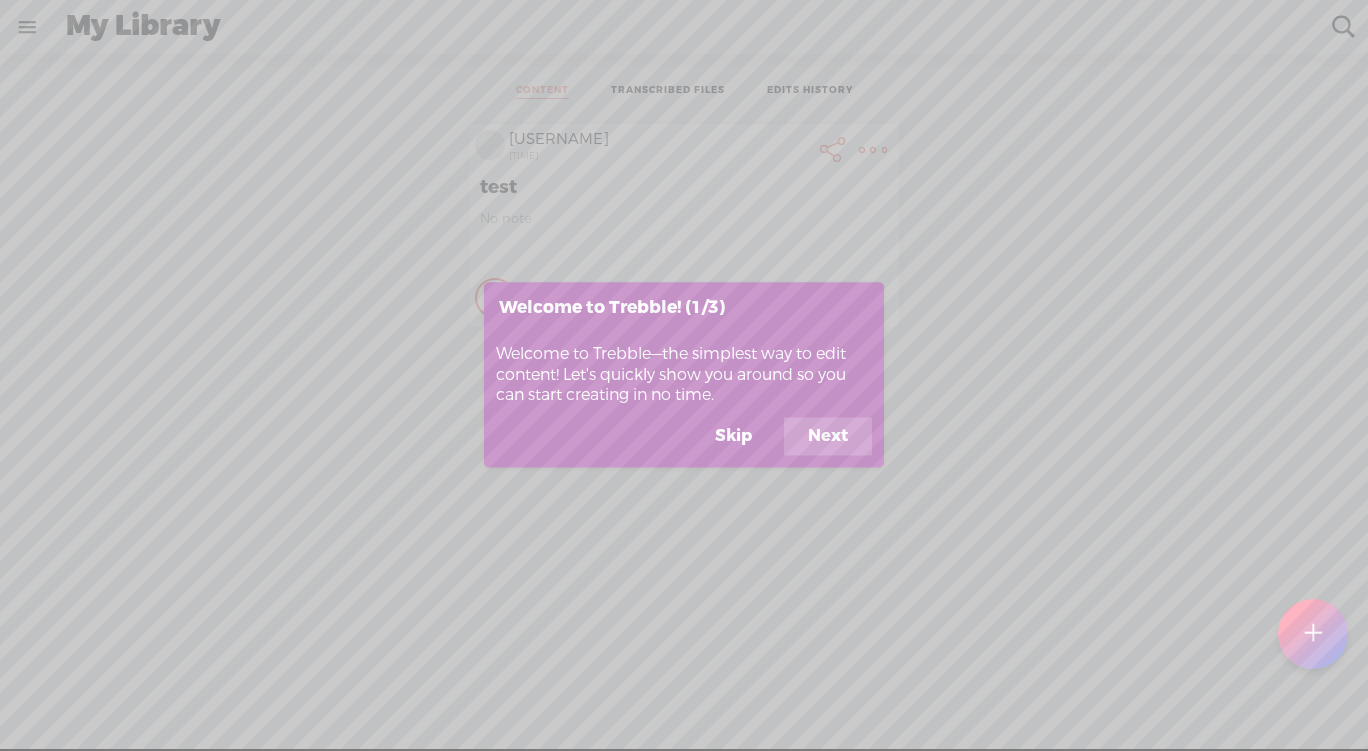 click on "Next" at bounding box center (828, 437) 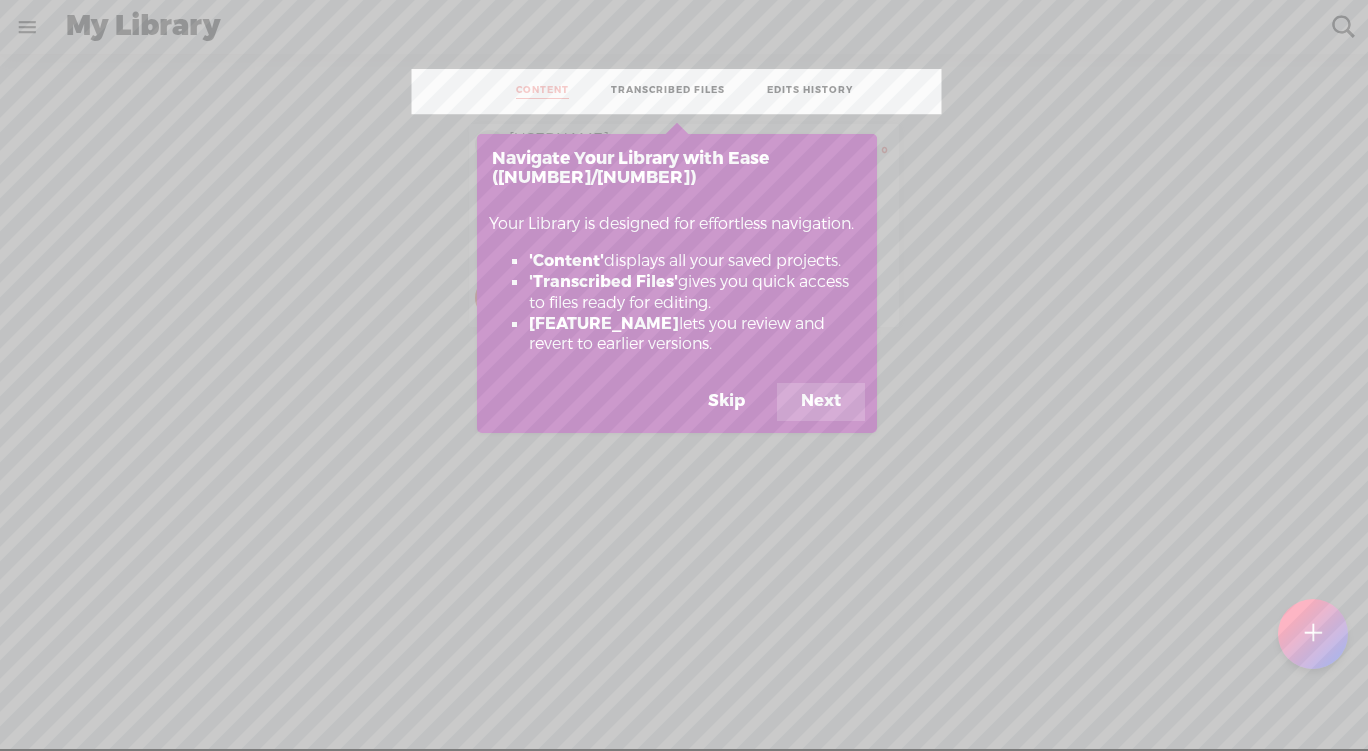 click on "Next" at bounding box center (821, 402) 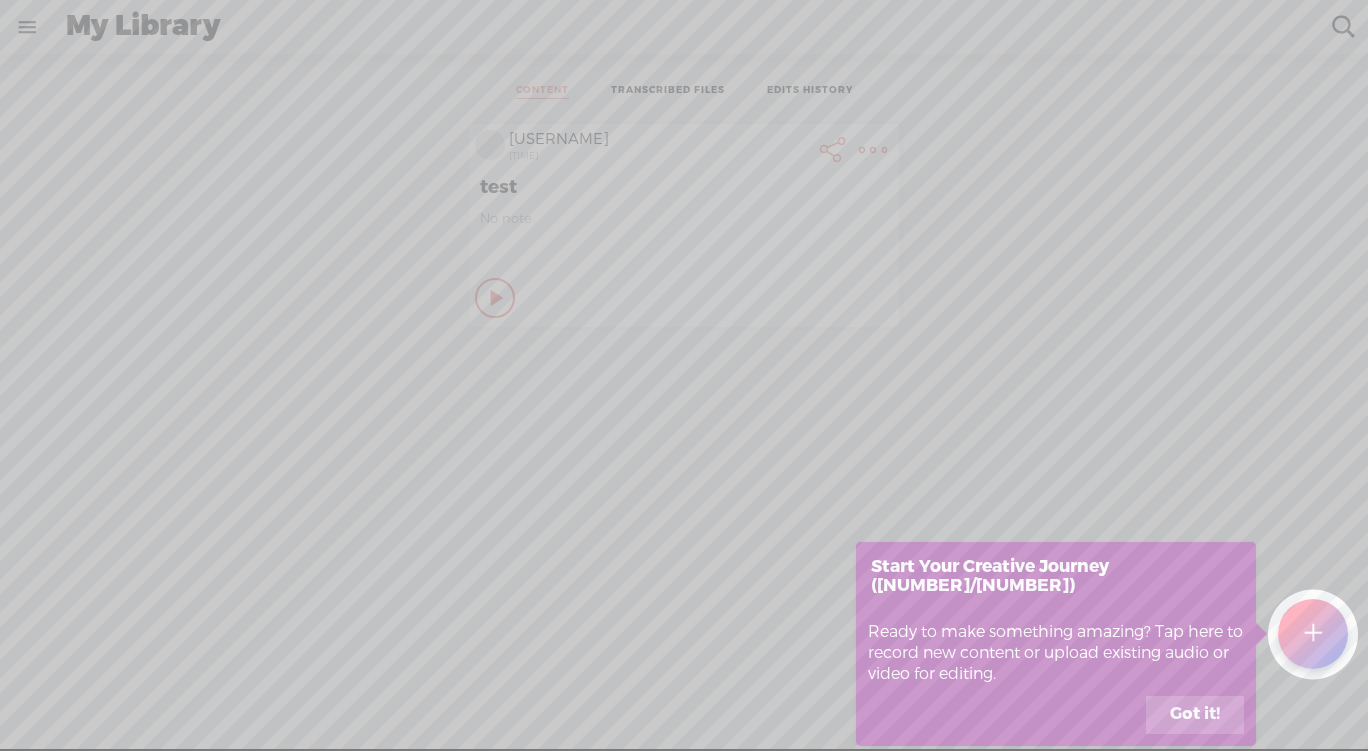 click on "Got it!" at bounding box center (1195, 715) 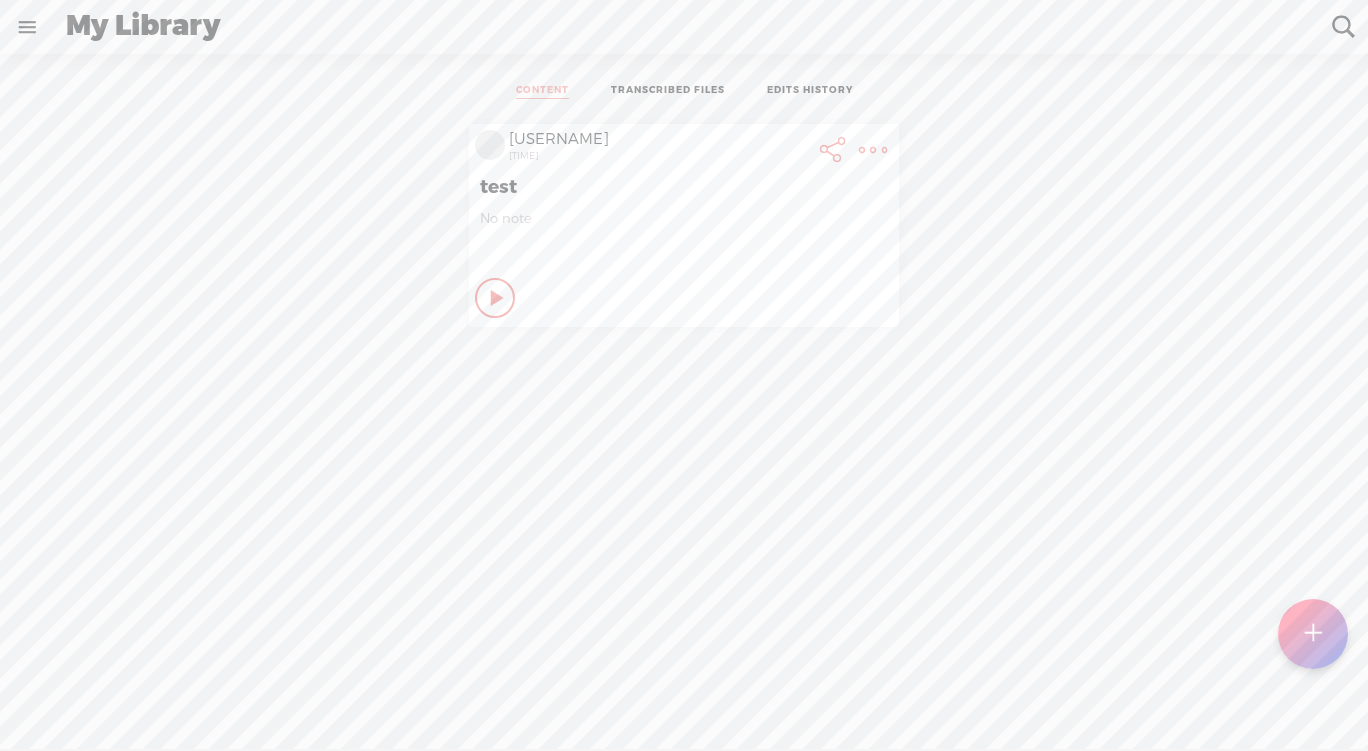 click at bounding box center (1313, 635) 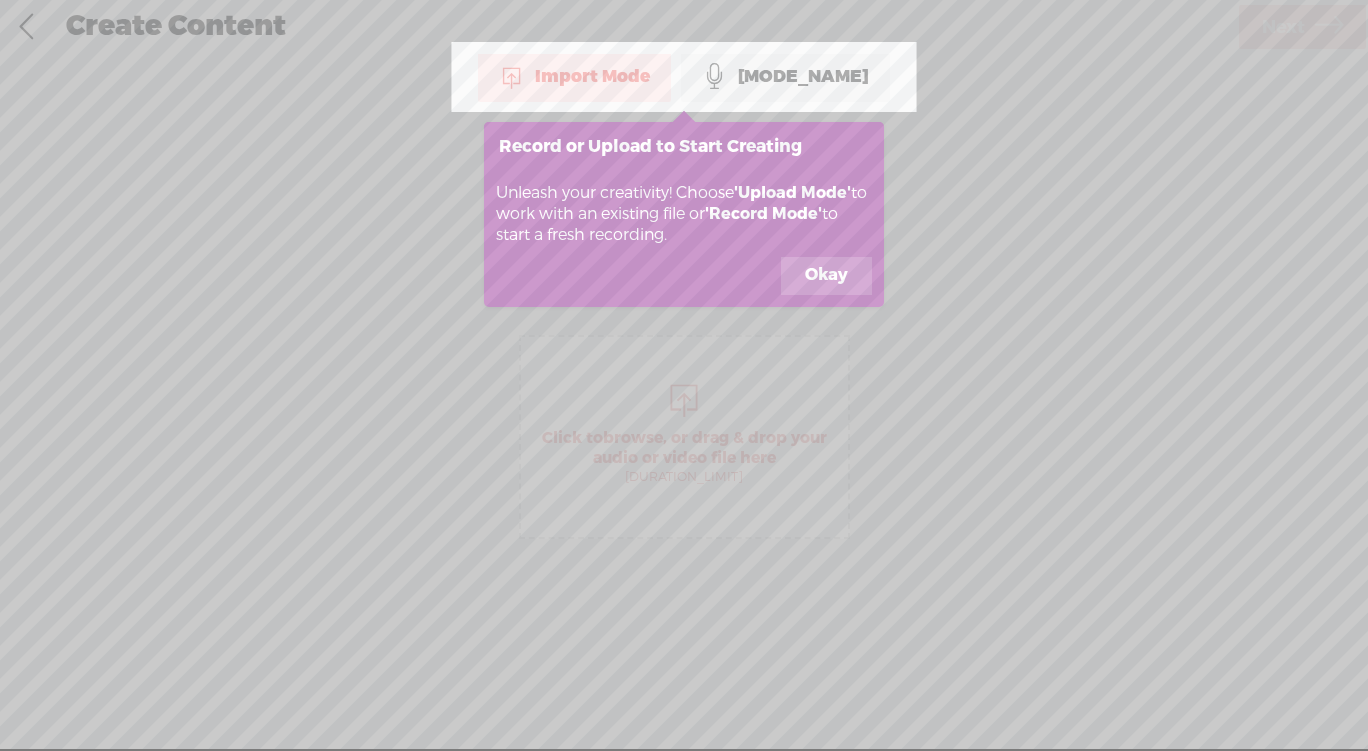 click on "Okay" at bounding box center [826, 276] 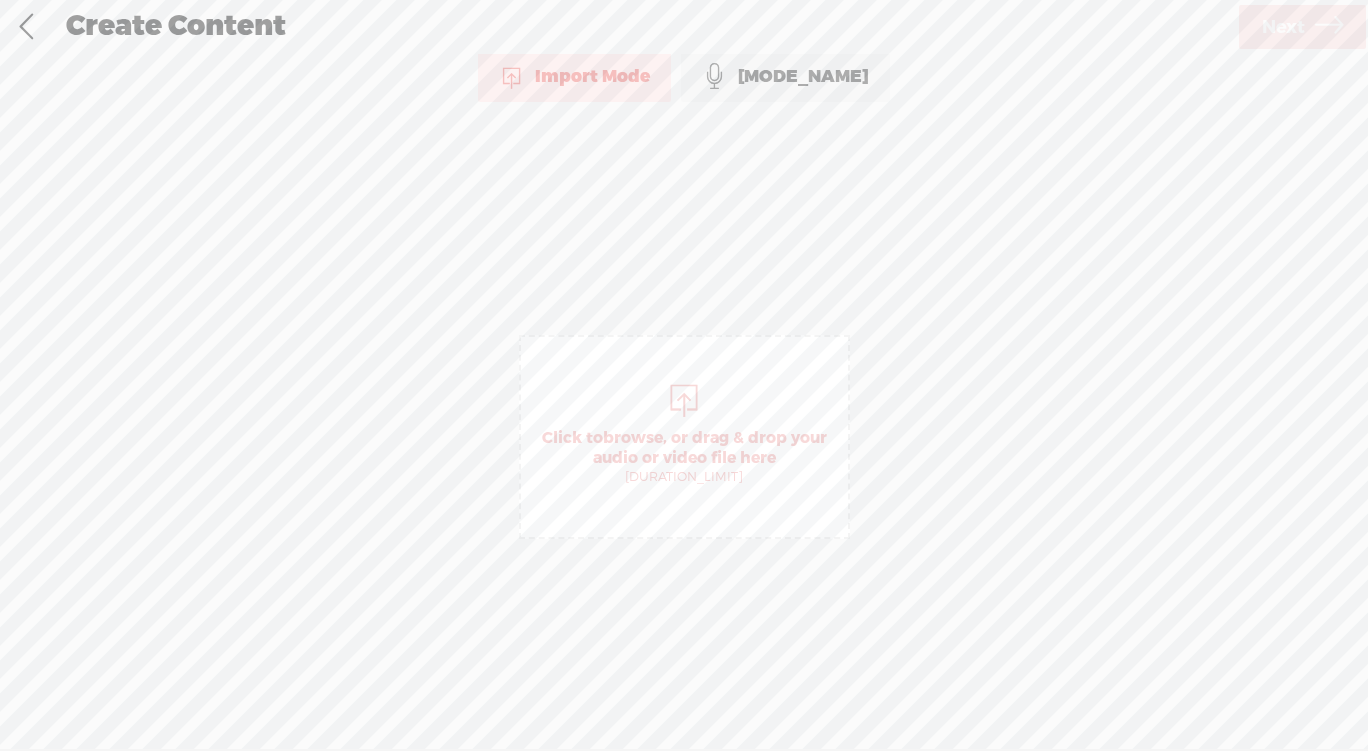 click on "Click to browse , or drag & drop your audio or video file here (File duration must be less than [DURATION] minutes)" at bounding box center (684, 437) 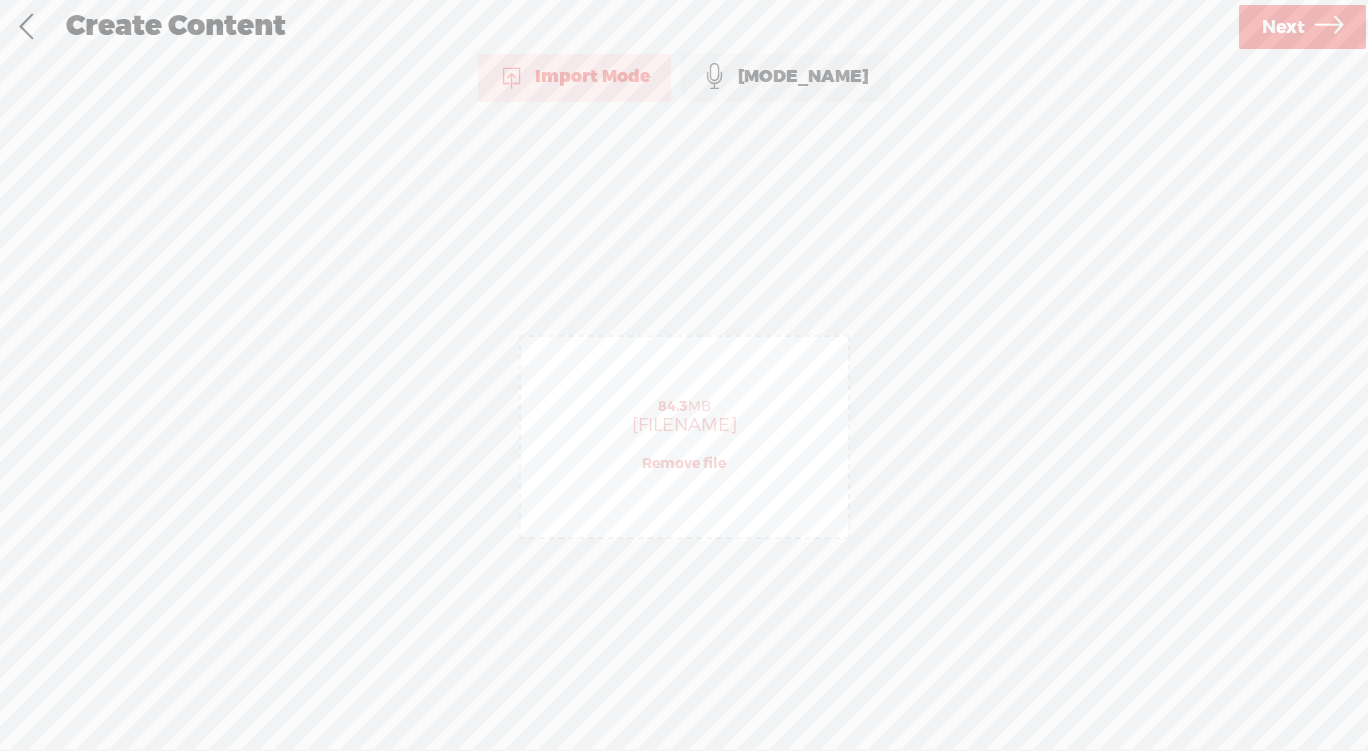 click on "Next" at bounding box center (1283, 27) 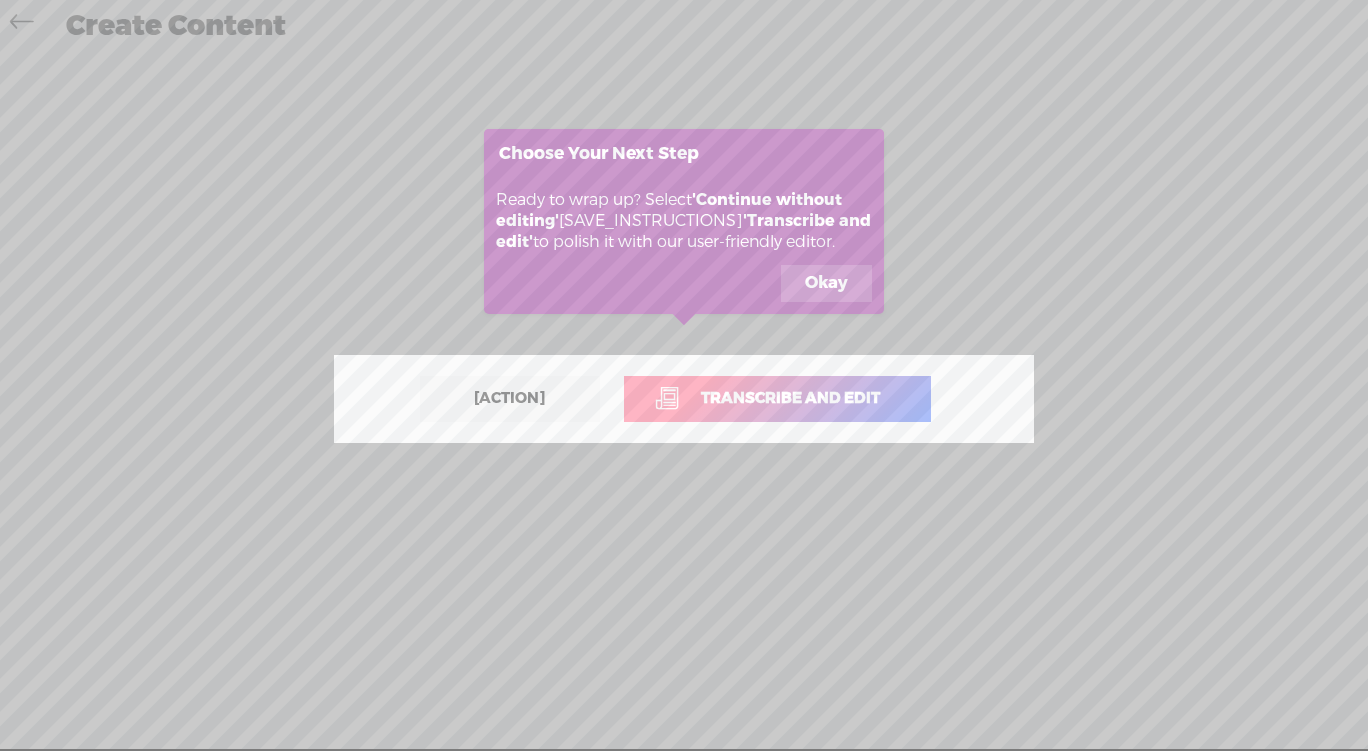 click on "Okay" at bounding box center (826, 284) 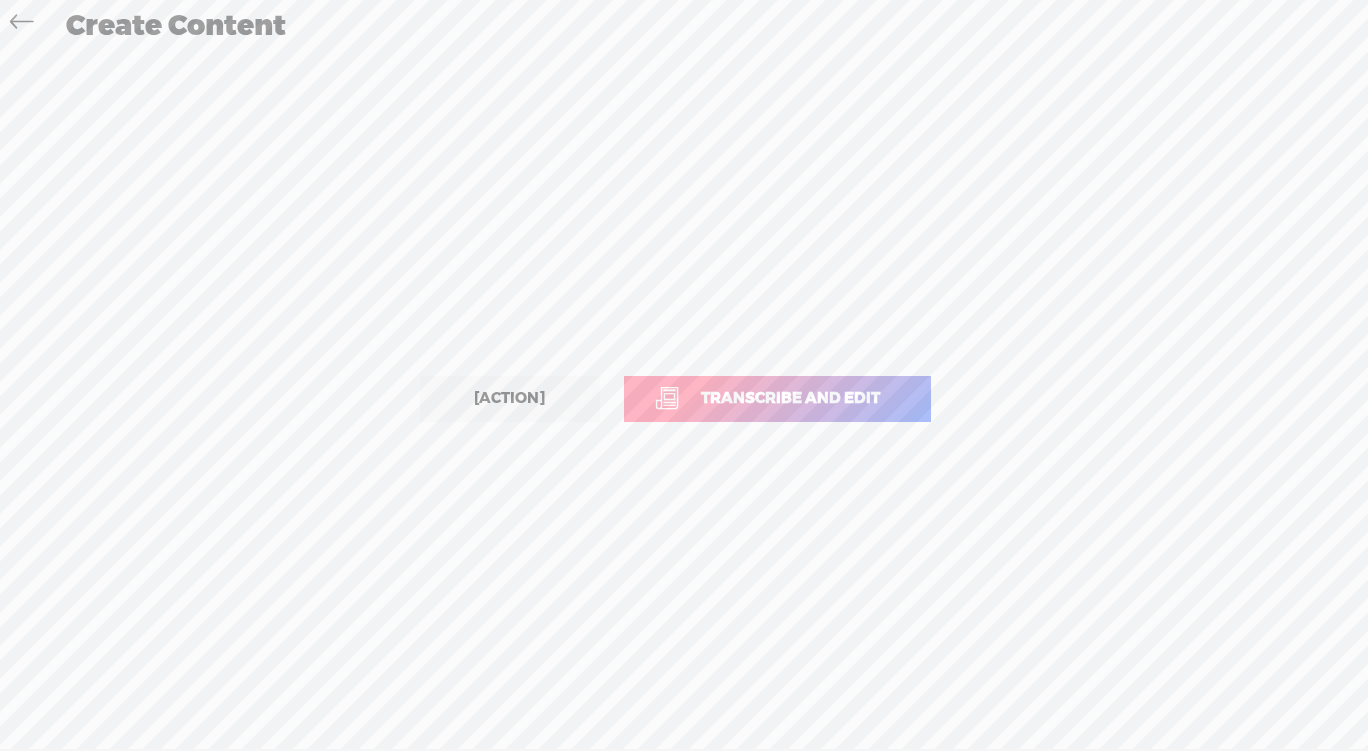 click on "Transcribe and edit" at bounding box center [790, 398] 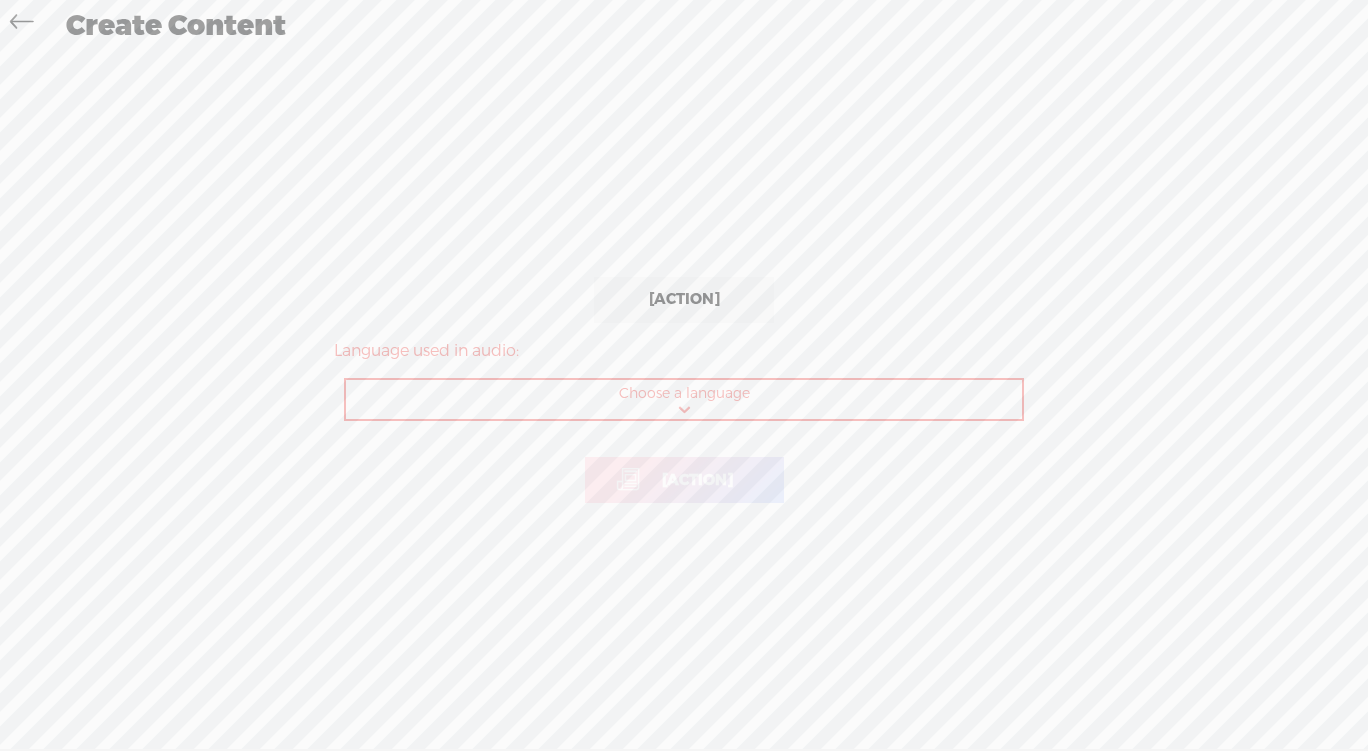 drag, startPoint x: 724, startPoint y: 393, endPoint x: 668, endPoint y: 383, distance: 56.88585 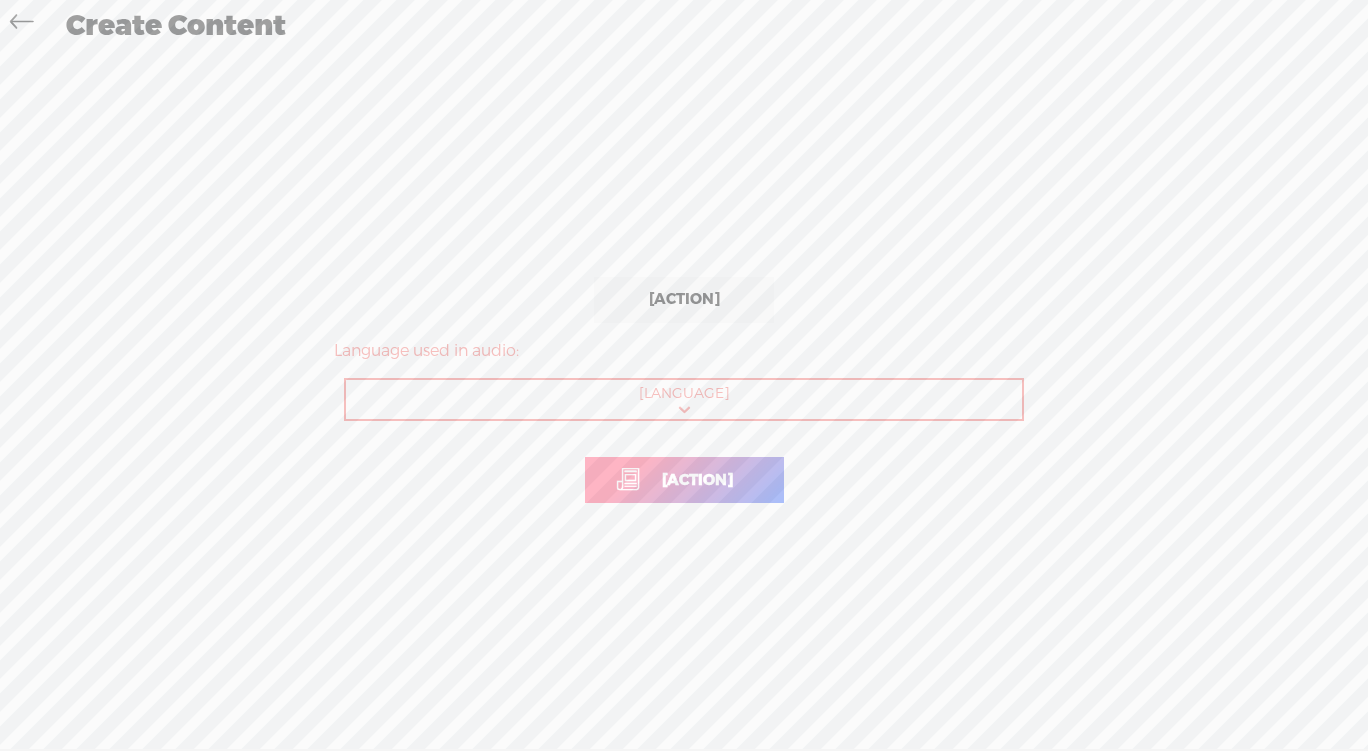 click on "[ACTION]" at bounding box center [697, 480] 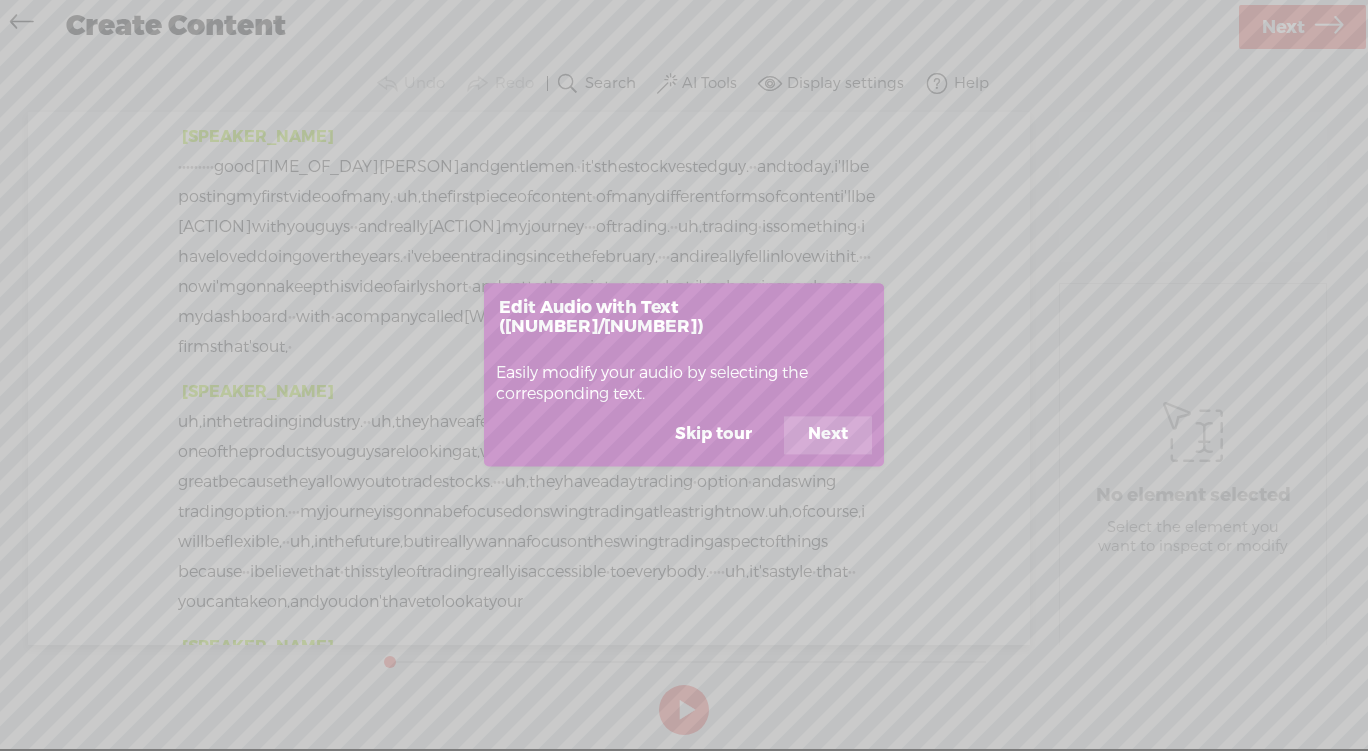 click on "Next" at bounding box center [828, 436] 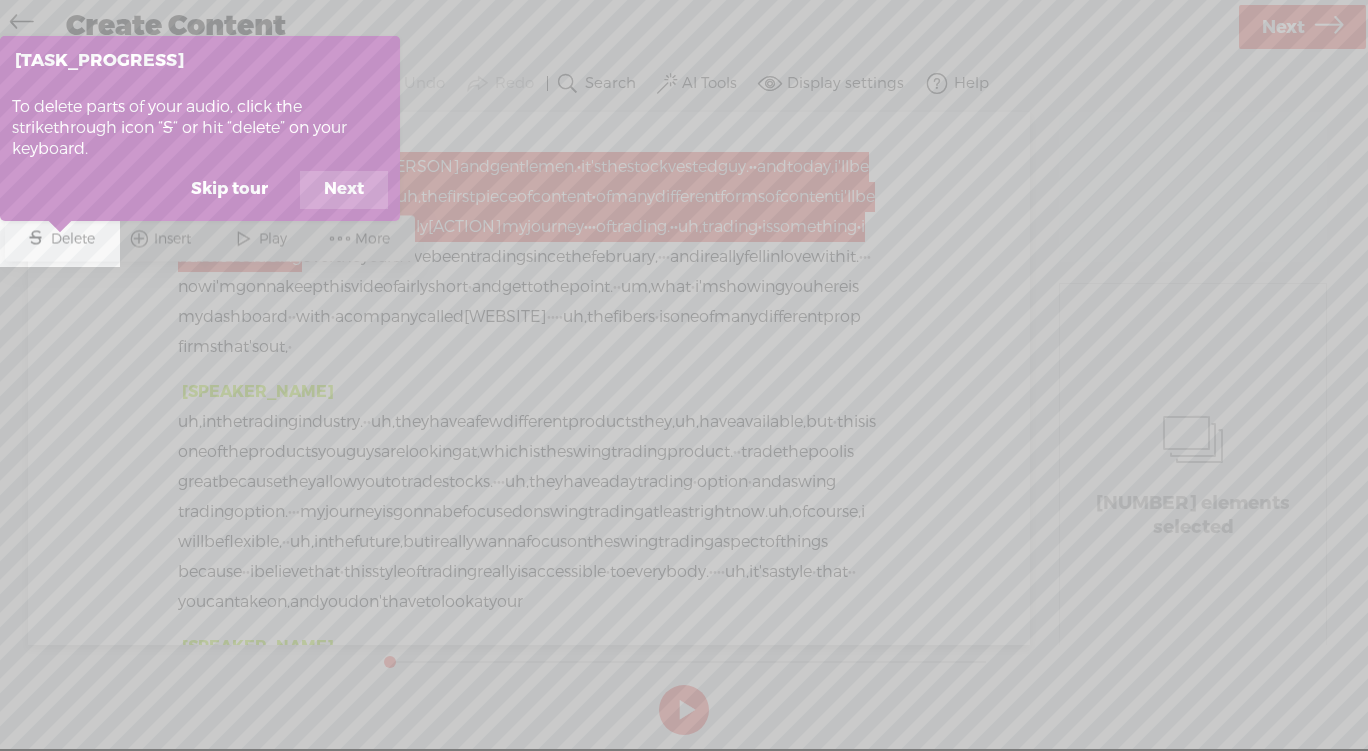 click at bounding box center [684, 375] 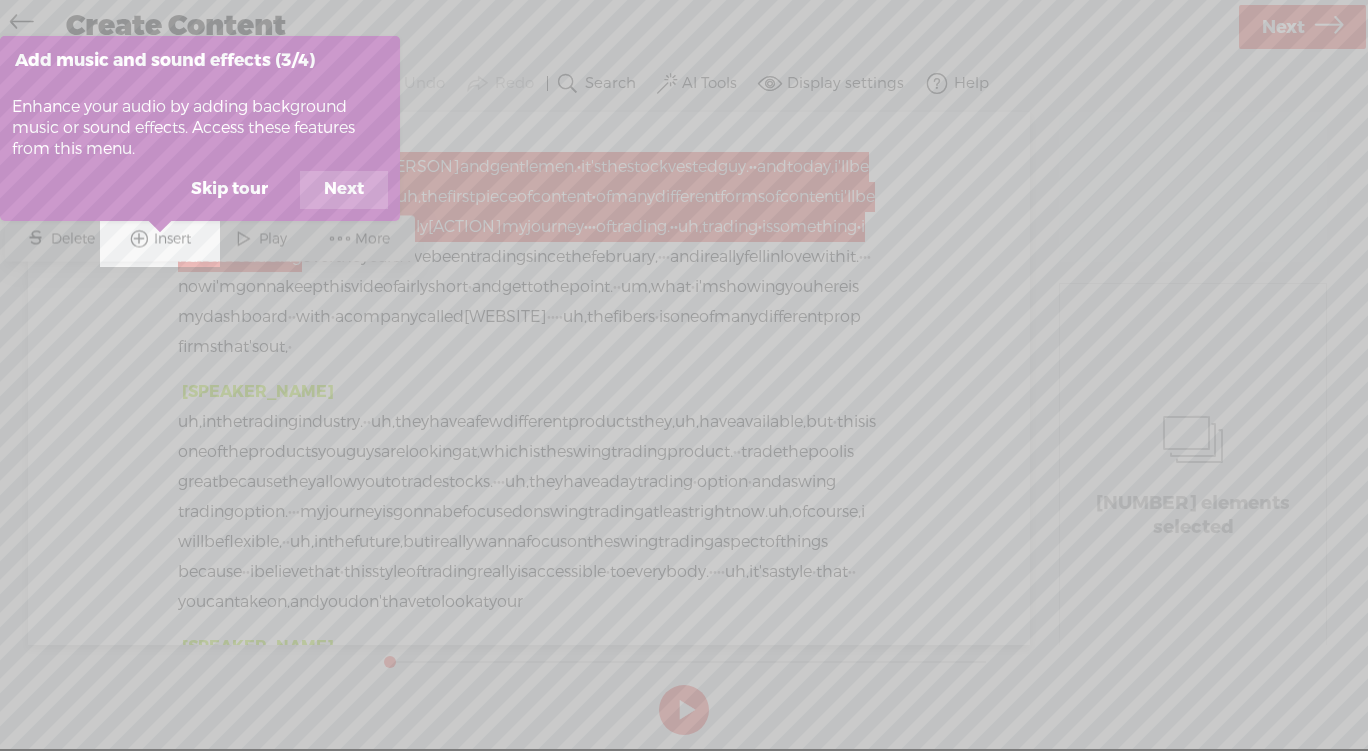 click on "You have [NUMBER] minutes of transcription remaining.
Upgrade to increase your limit
Hold on tight  . . .
lannmann1
HOME
MY CONTENT
MY CHANNEL
MY LIBRARY
MY JOURNEYS
MY SUBSCRIPTIONS
BROWSE
SEARCH
REFER A FRIEND & EARN
HELP & FEEDBACK
ON AIR
Install Chrome Extension
Install App
Setup My Own Channel
Create My First Journey
UPGRADE TO TREBBLE PLUS
SETTINGS
My Journeys
Create Journey
You don't have any journey created
Create Journey" at bounding box center [684, 374] 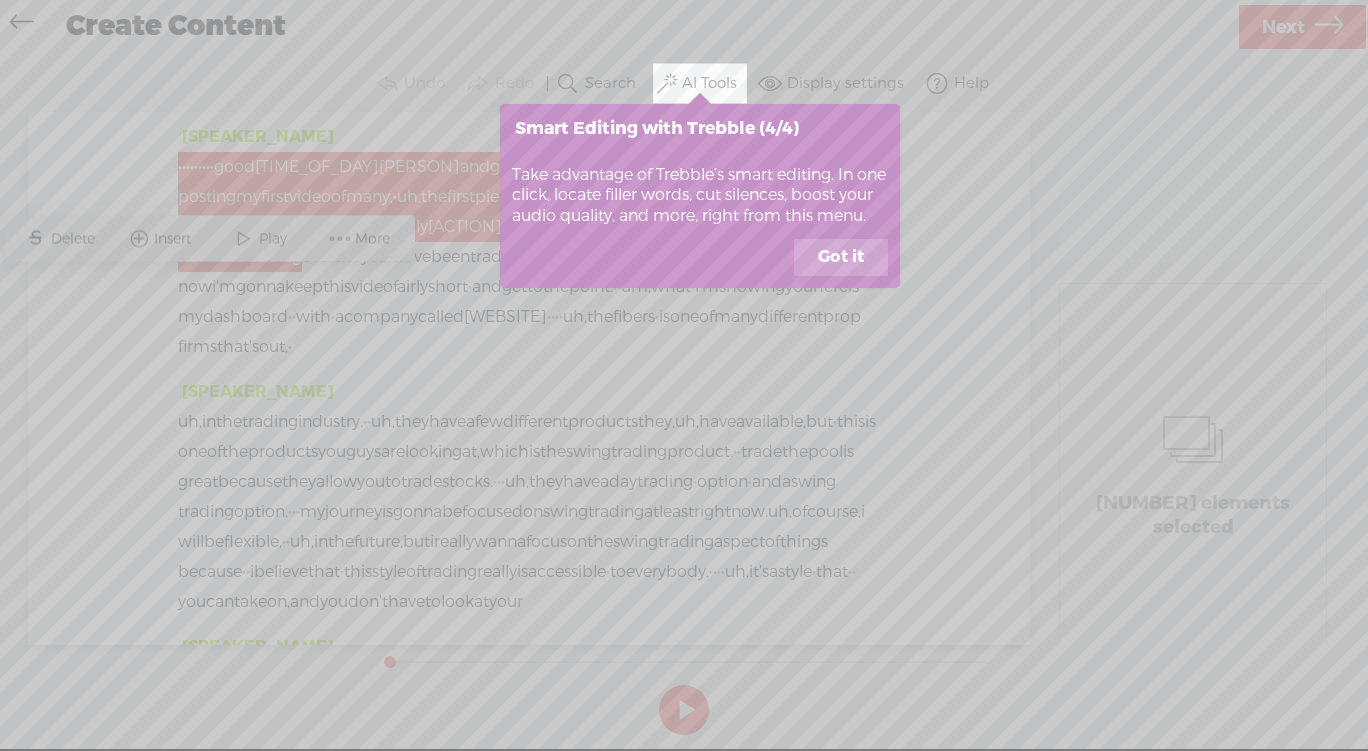 click on "Got it" at bounding box center [0, 0] 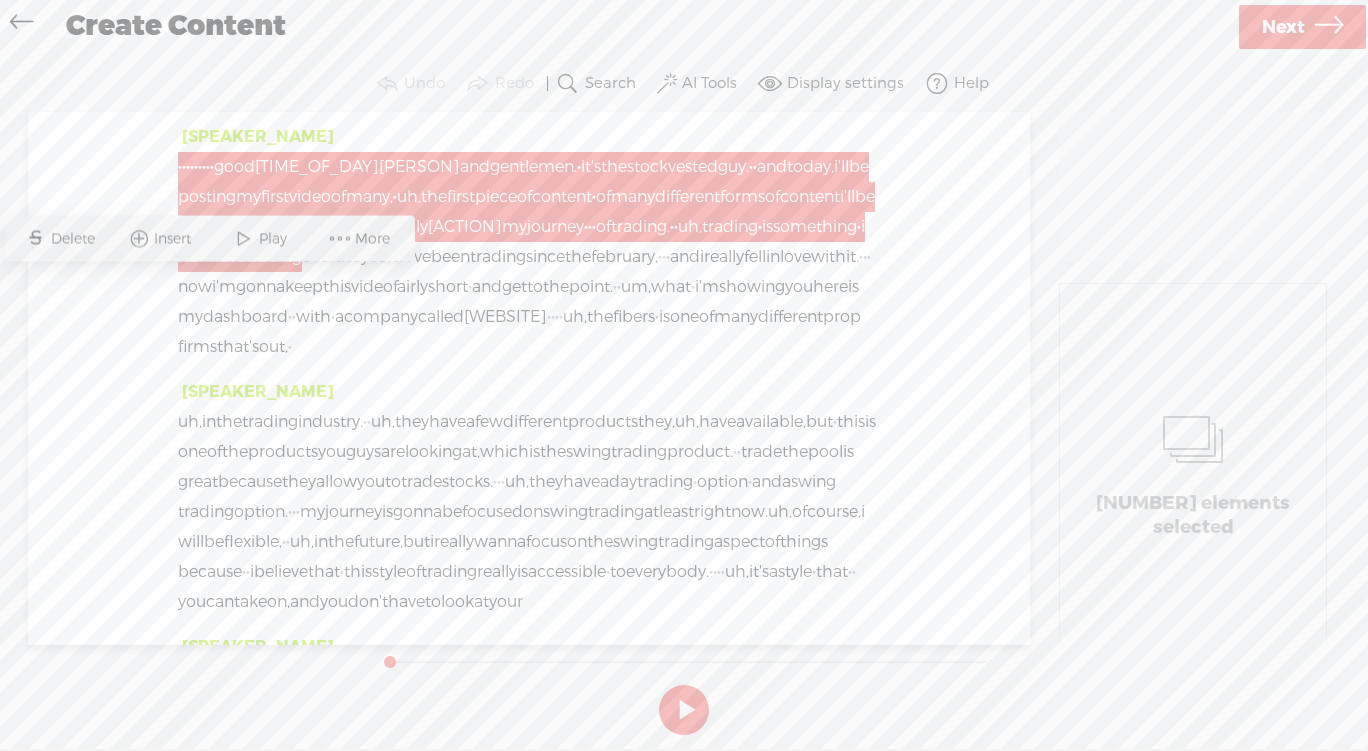 click on "keep" at bounding box center [234, 167] 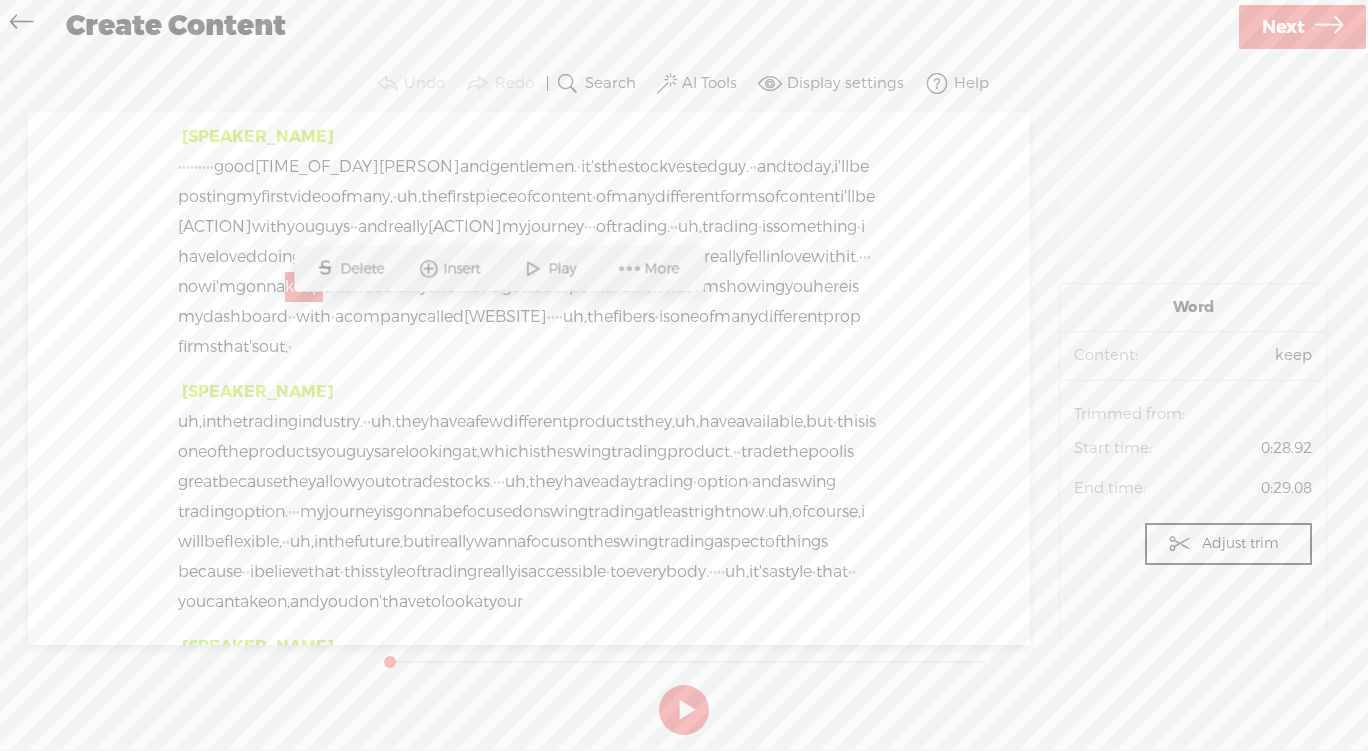 click on "it's" at bounding box center [234, 167] 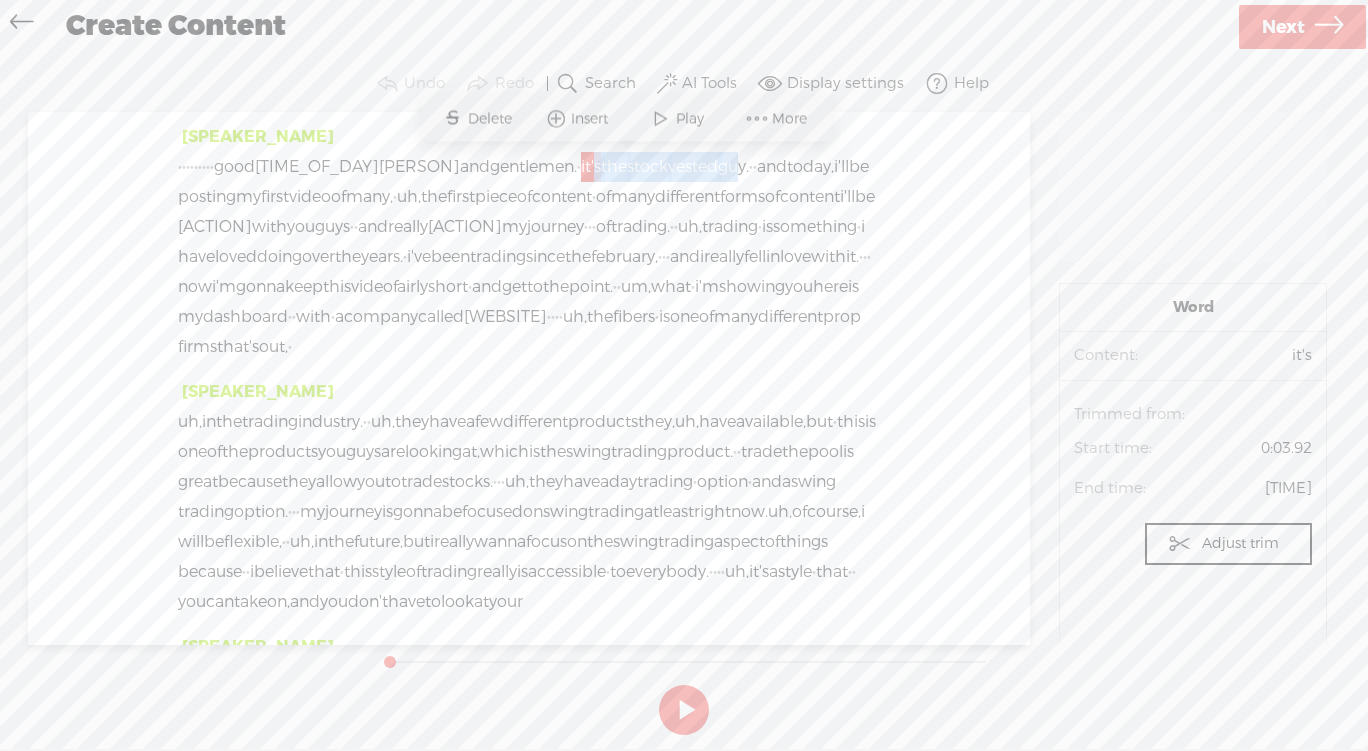 drag, startPoint x: 625, startPoint y: 168, endPoint x: 802, endPoint y: 157, distance: 177.34148 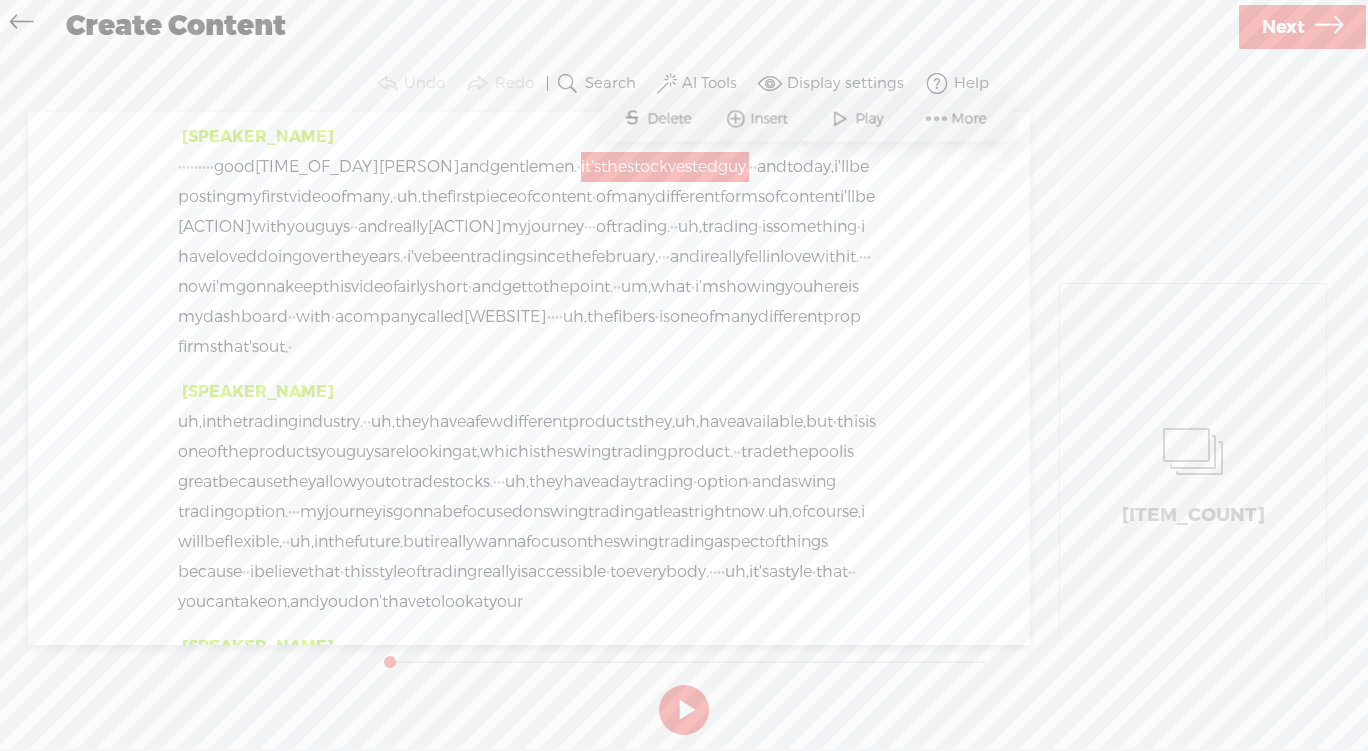 drag, startPoint x: 669, startPoint y: 148, endPoint x: 822, endPoint y: 159, distance: 153.39491 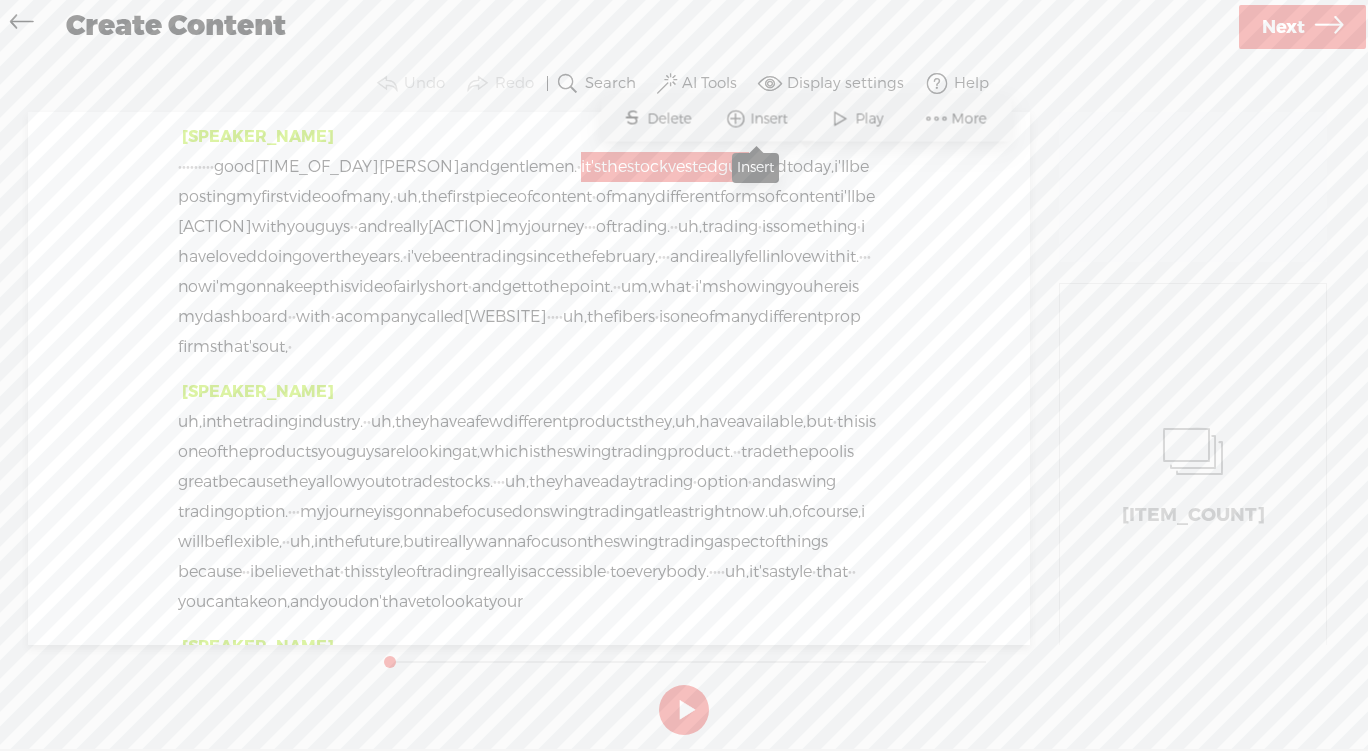 click at bounding box center [736, 119] 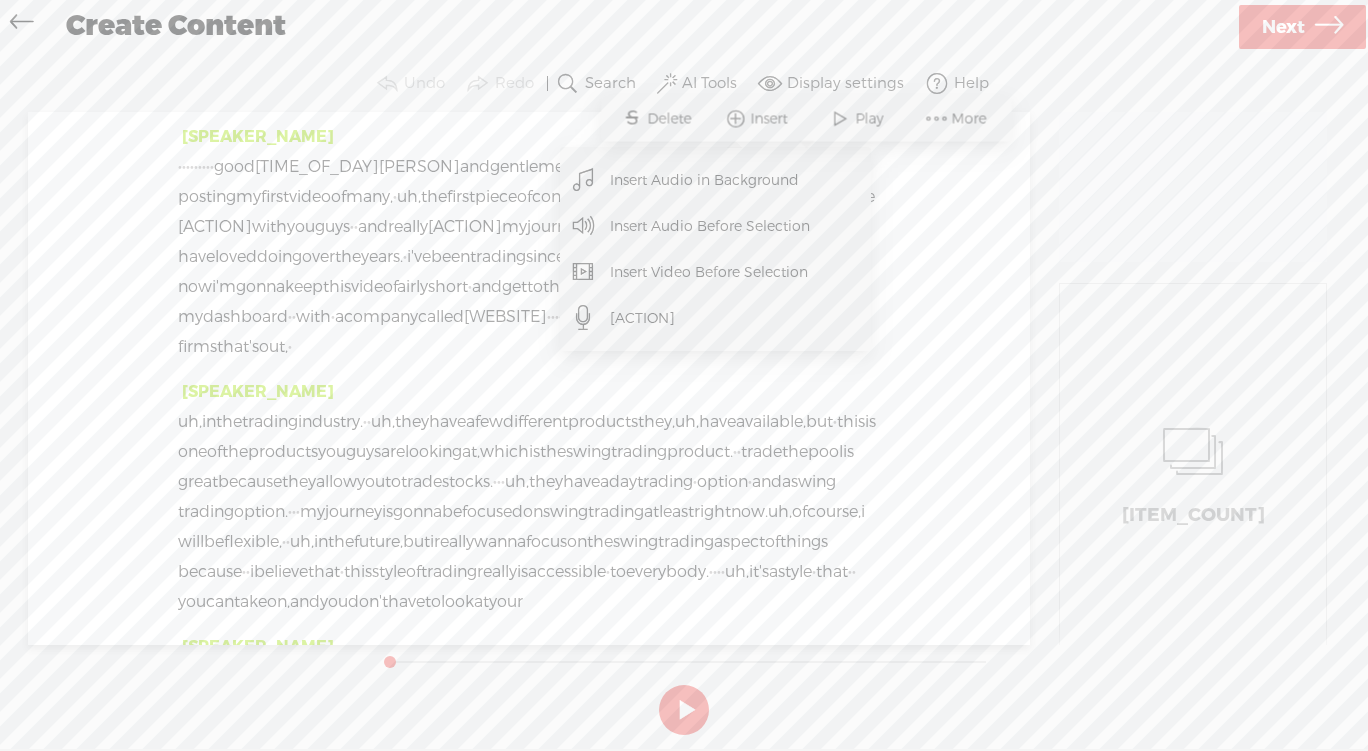 click on "Insert Audio in Background" at bounding box center [705, 180] 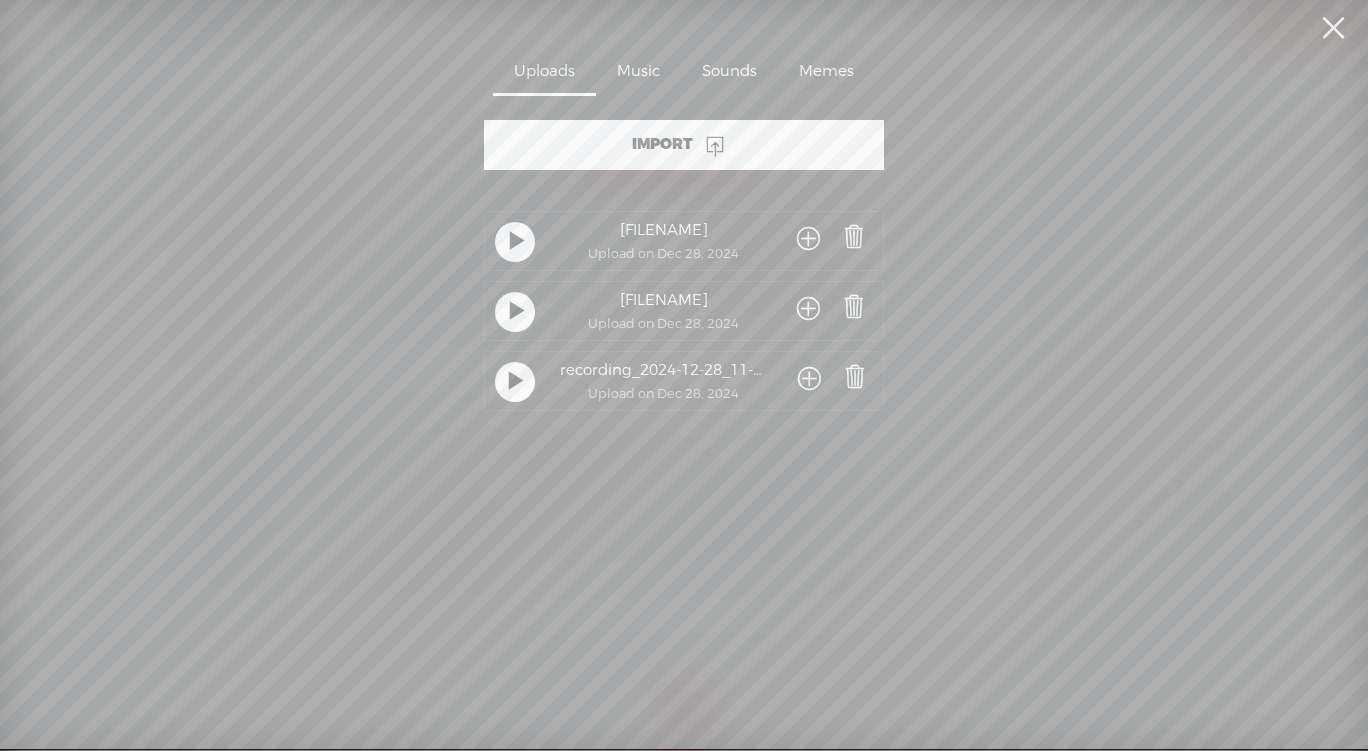 click on "Sounds" at bounding box center (729, 73) 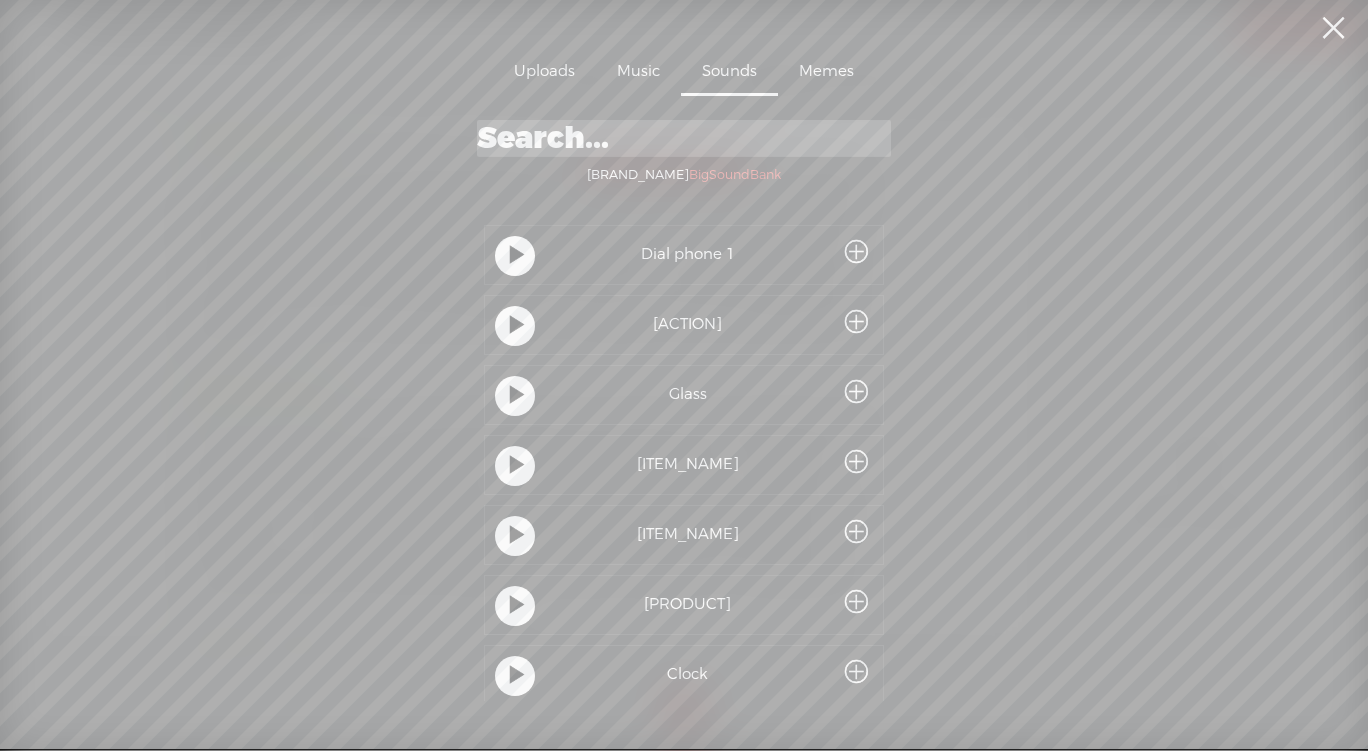 click on "Music" at bounding box center (638, 73) 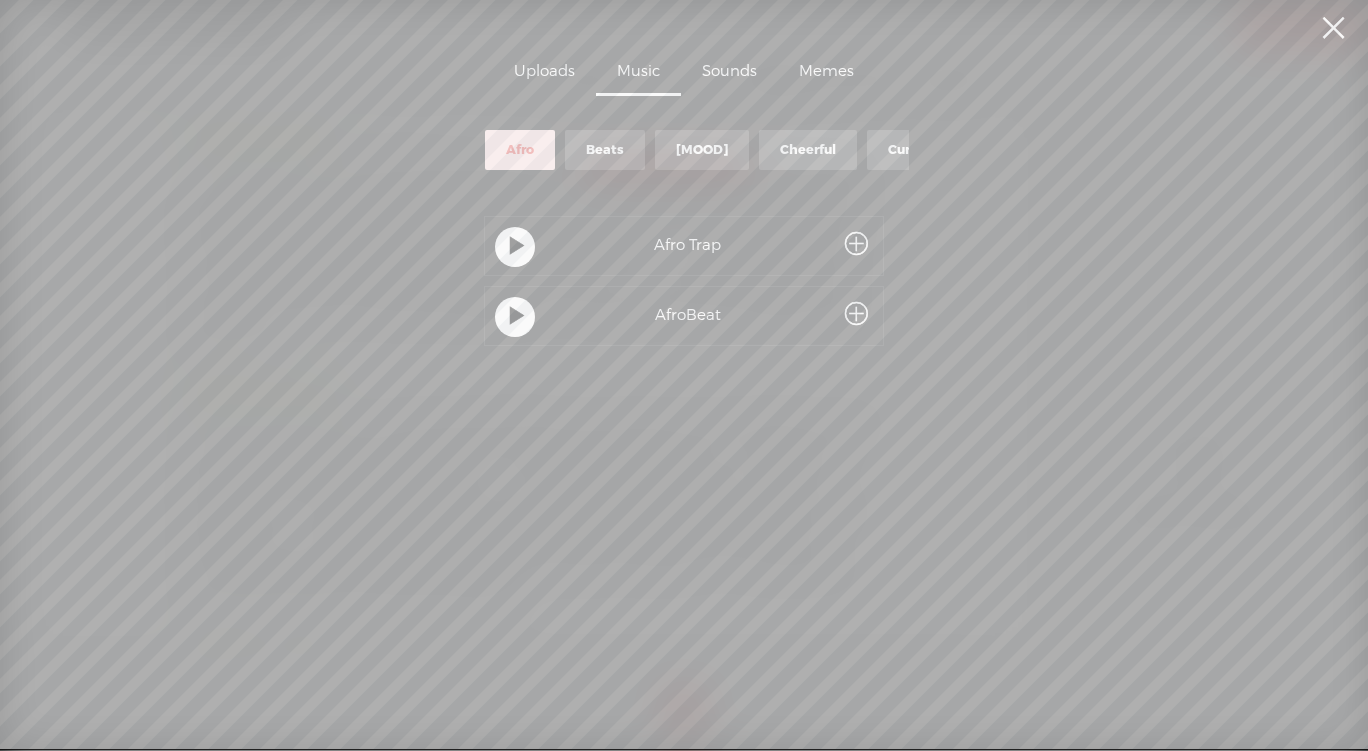 click on "Memes" at bounding box center [826, 73] 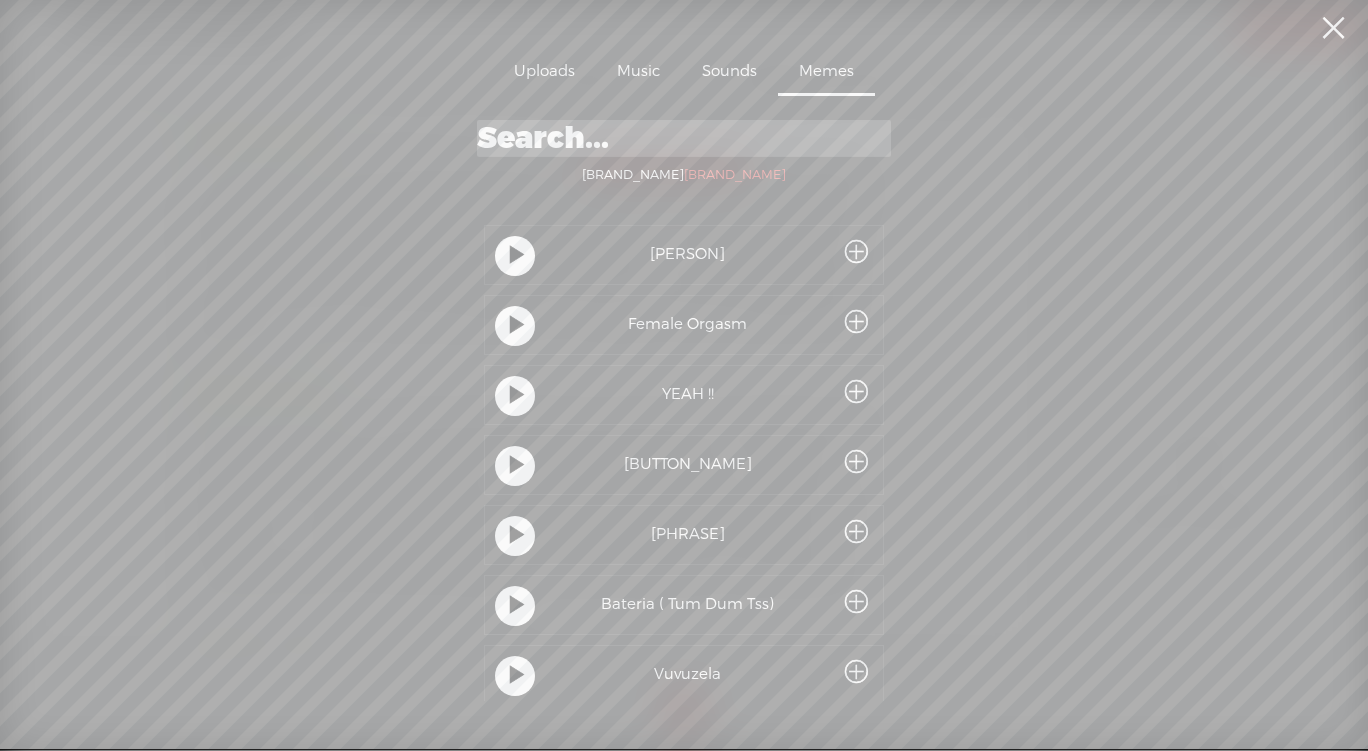 click on "Uploads" at bounding box center [544, 73] 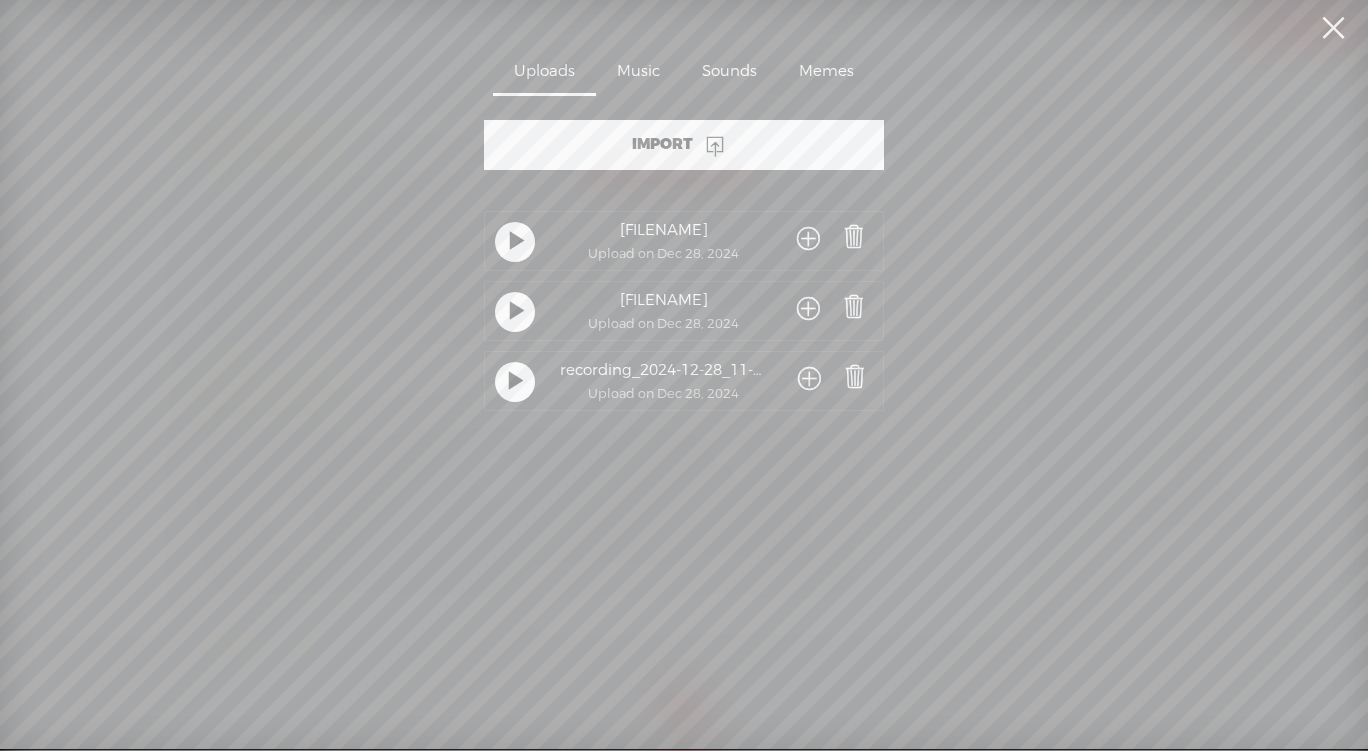 click at bounding box center [1333, 28] 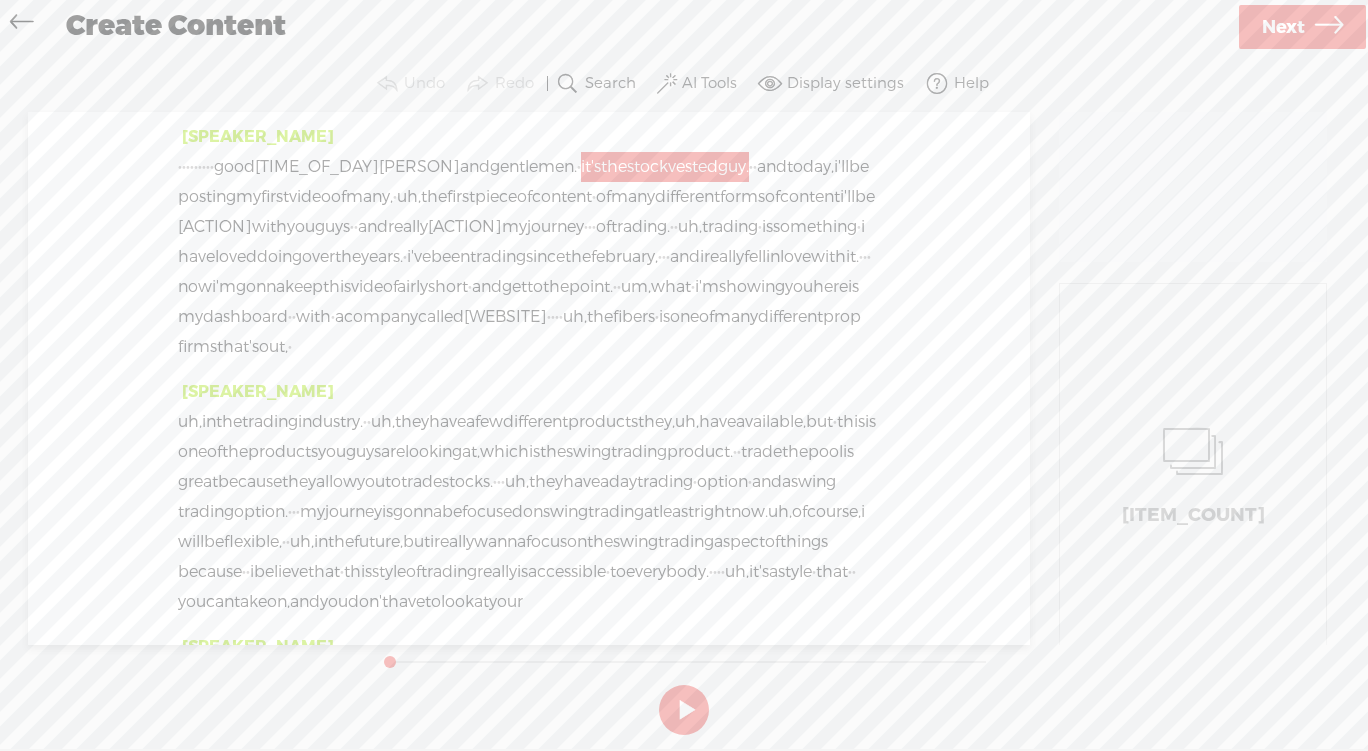 click on "the" at bounding box center [591, 167] 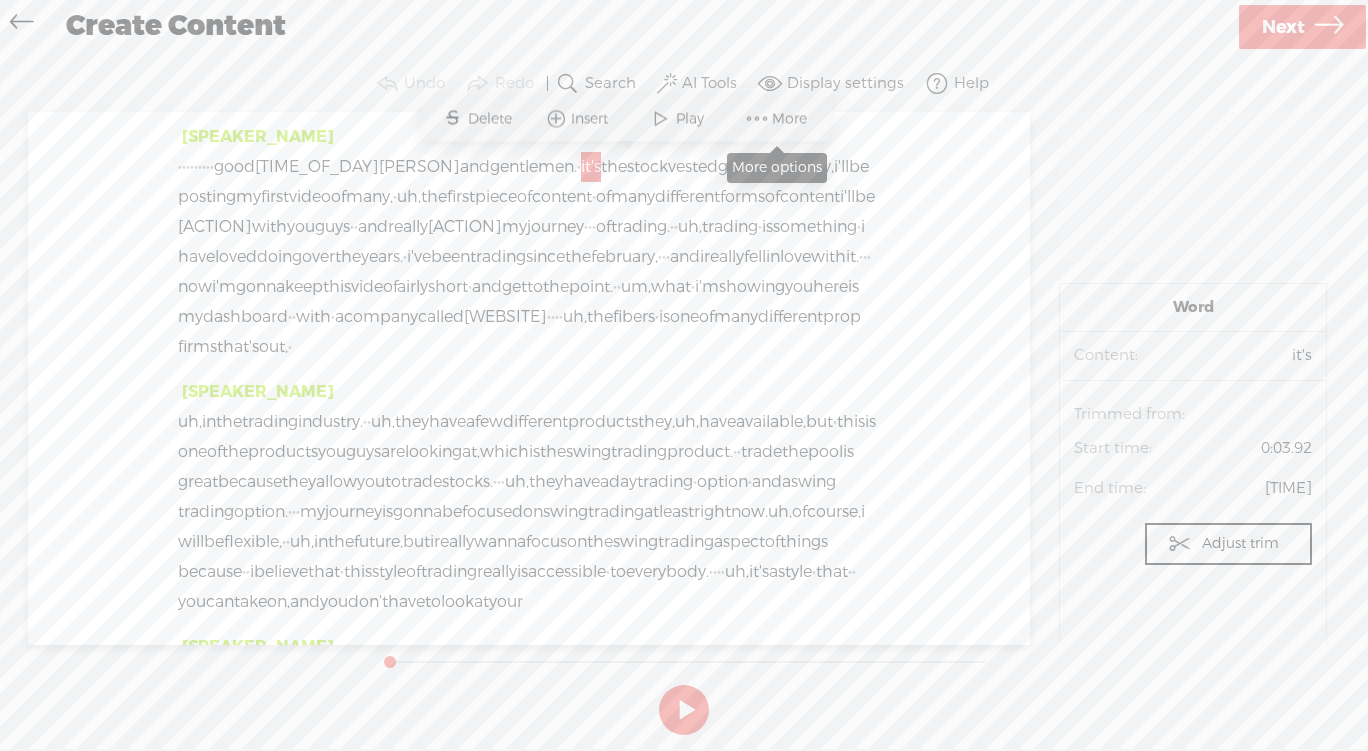 click on "More" at bounding box center [792, 119] 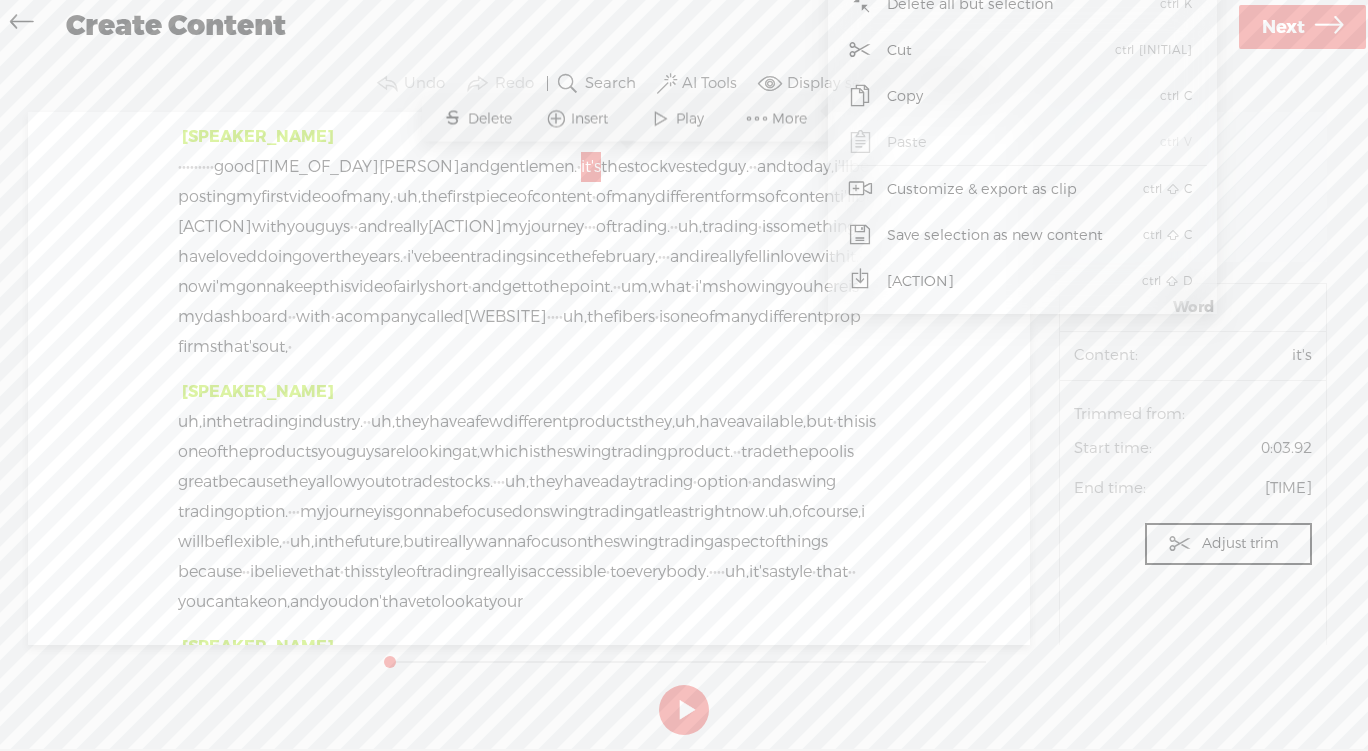 click on "trading" at bounding box center [234, 167] 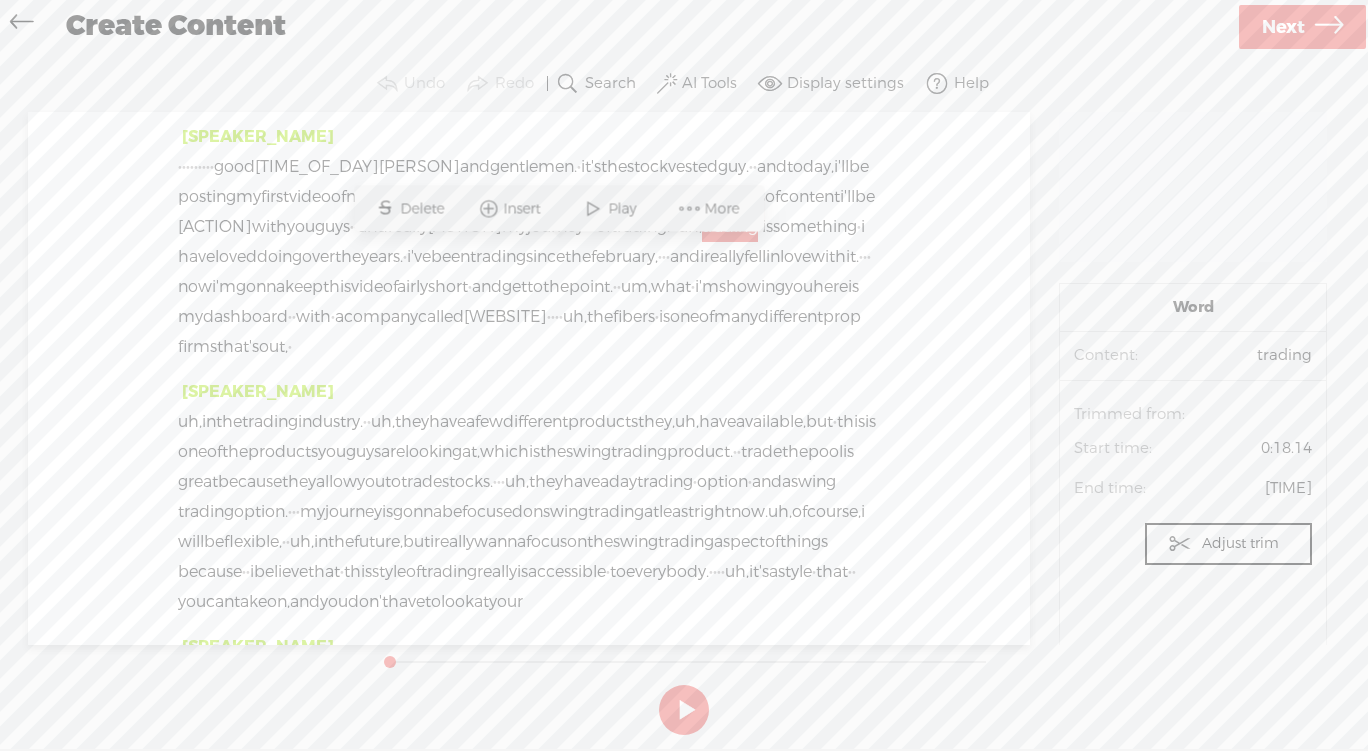 click on "have" at bounding box center [234, 167] 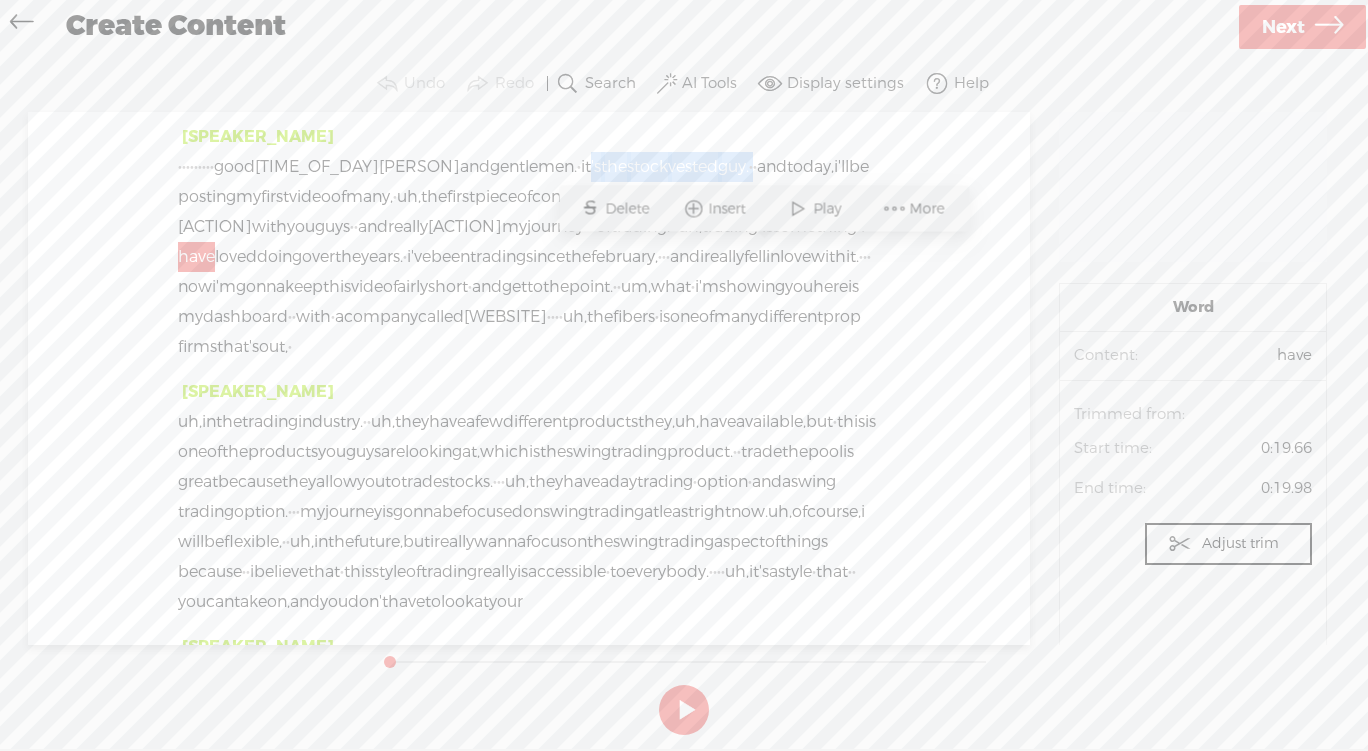 drag, startPoint x: 621, startPoint y: 162, endPoint x: 828, endPoint y: 166, distance: 207.03865 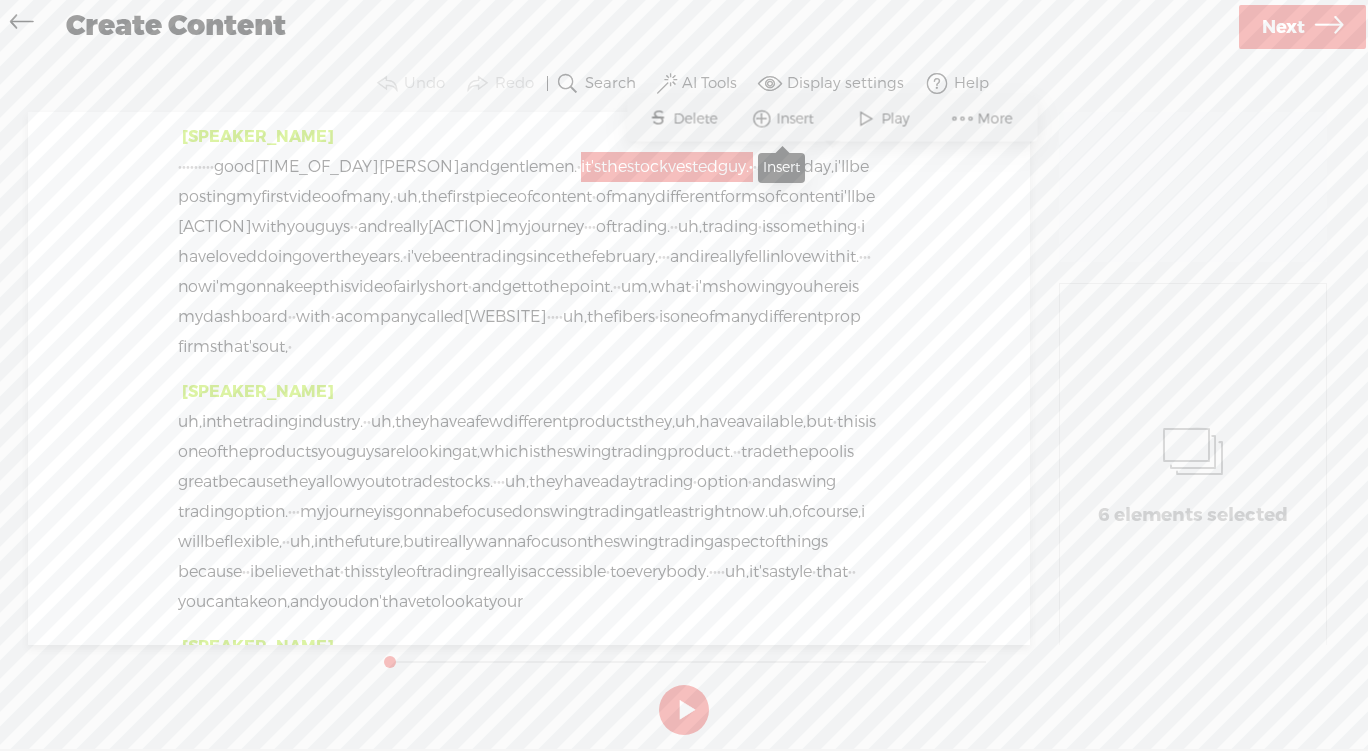 click on "Insert" at bounding box center [798, 119] 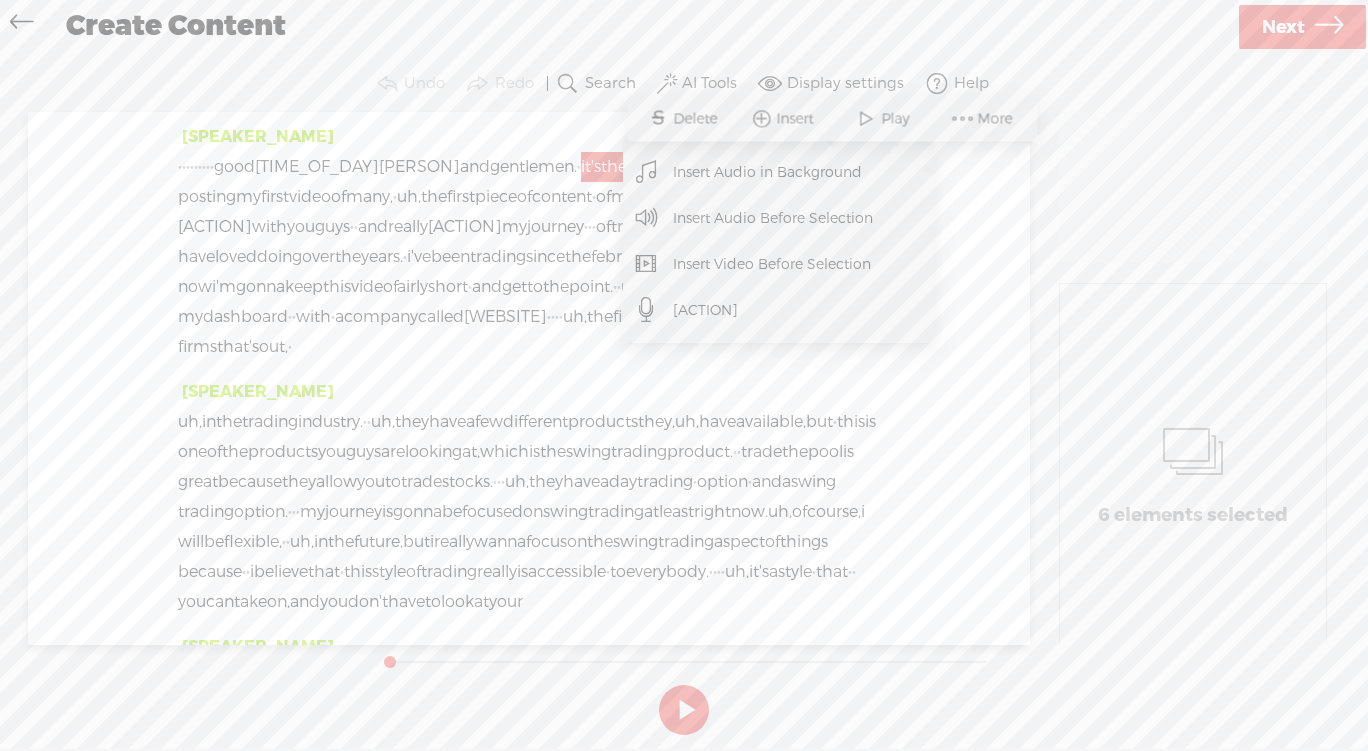click on "[ACTION]" at bounding box center (706, 310) 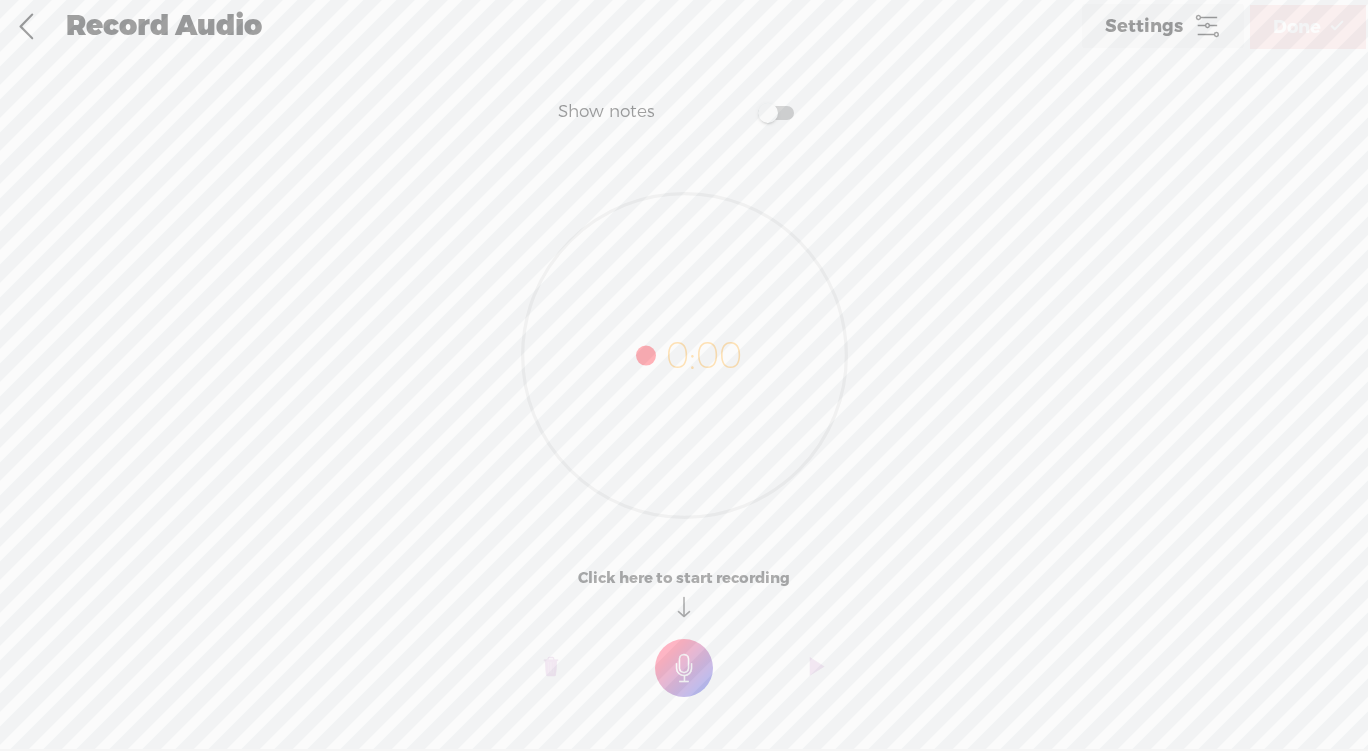 click at bounding box center (684, 668) 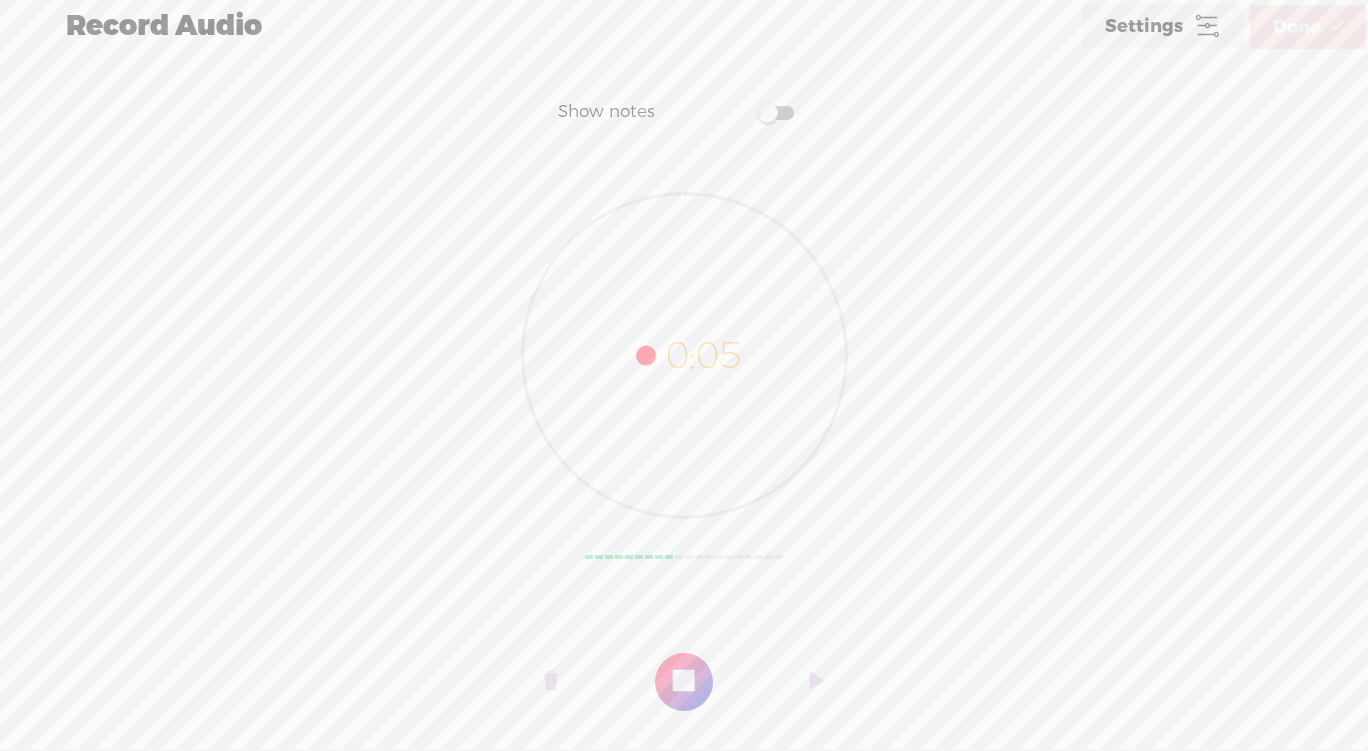 click at bounding box center [684, 682] 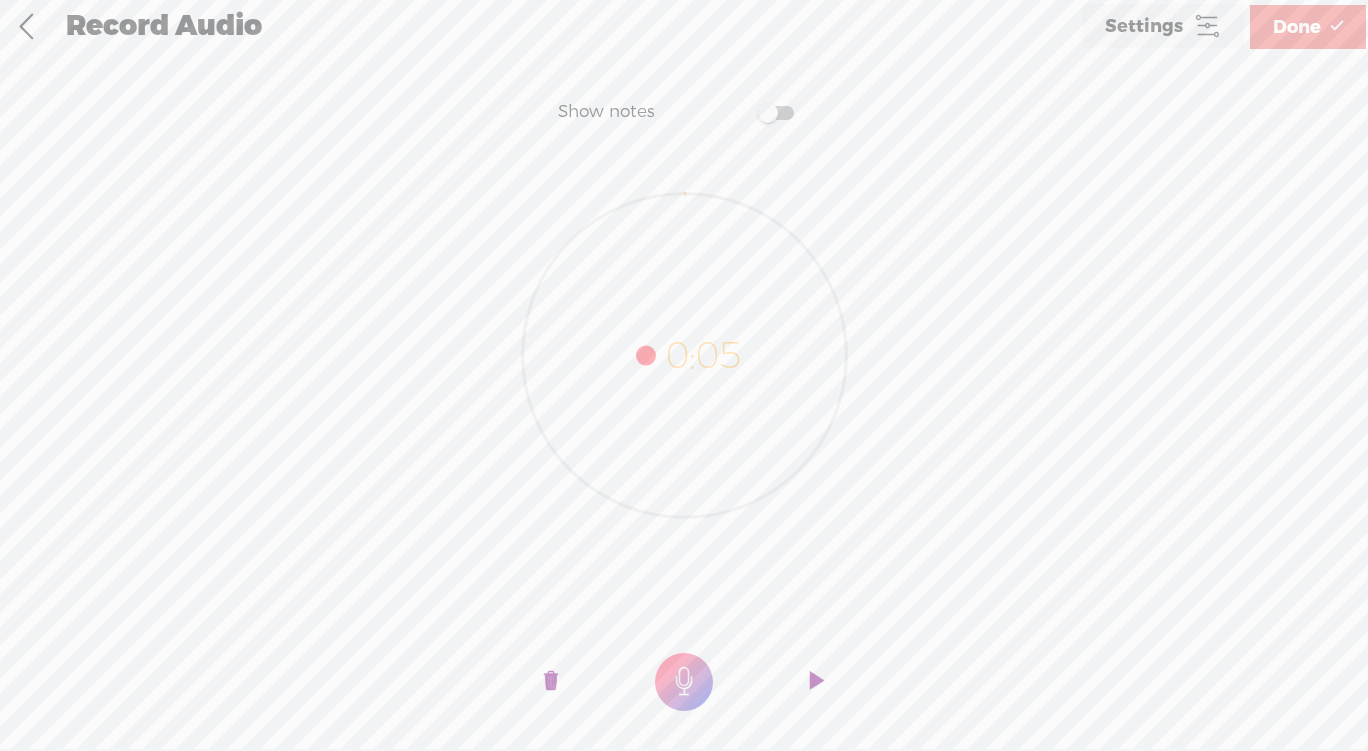 click on "Done" at bounding box center (1308, 27) 